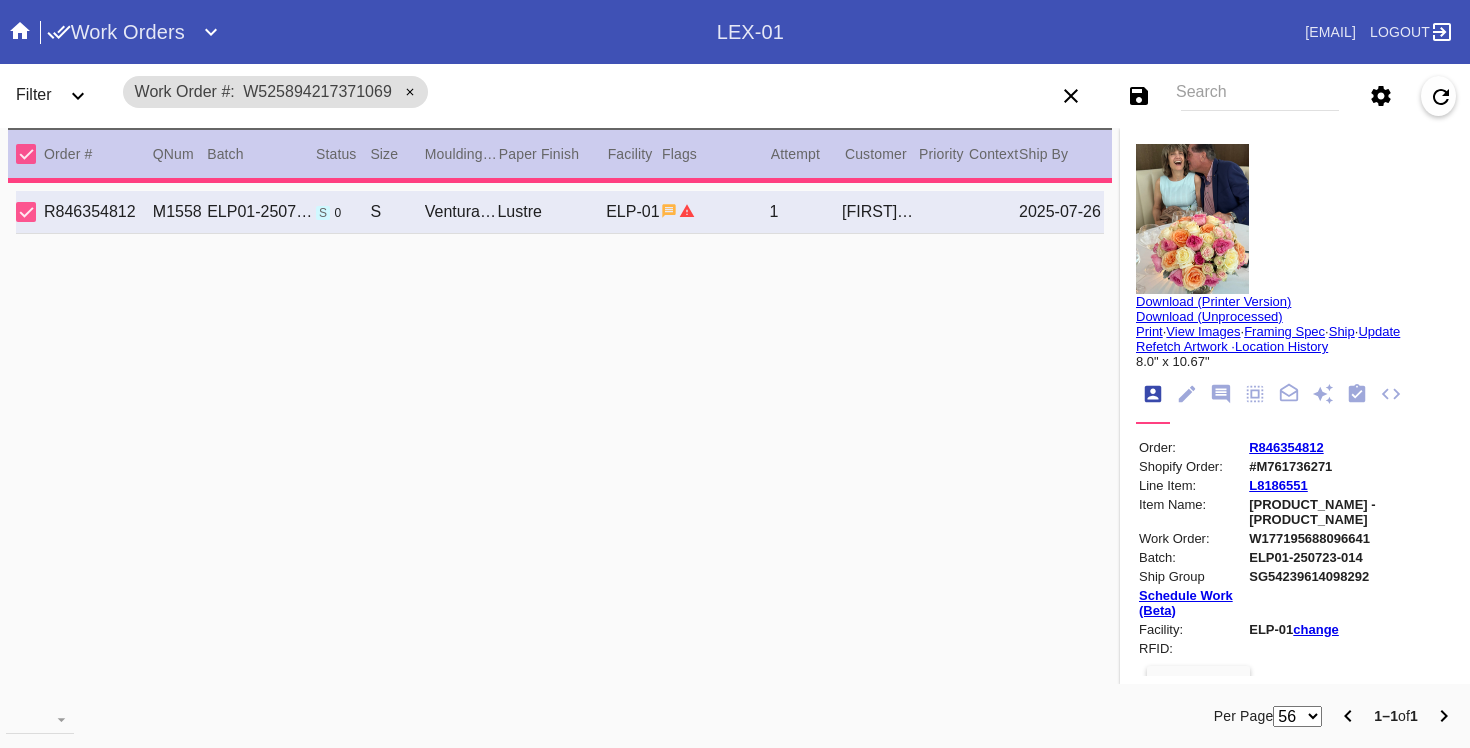 scroll, scrollTop: 0, scrollLeft: 0, axis: both 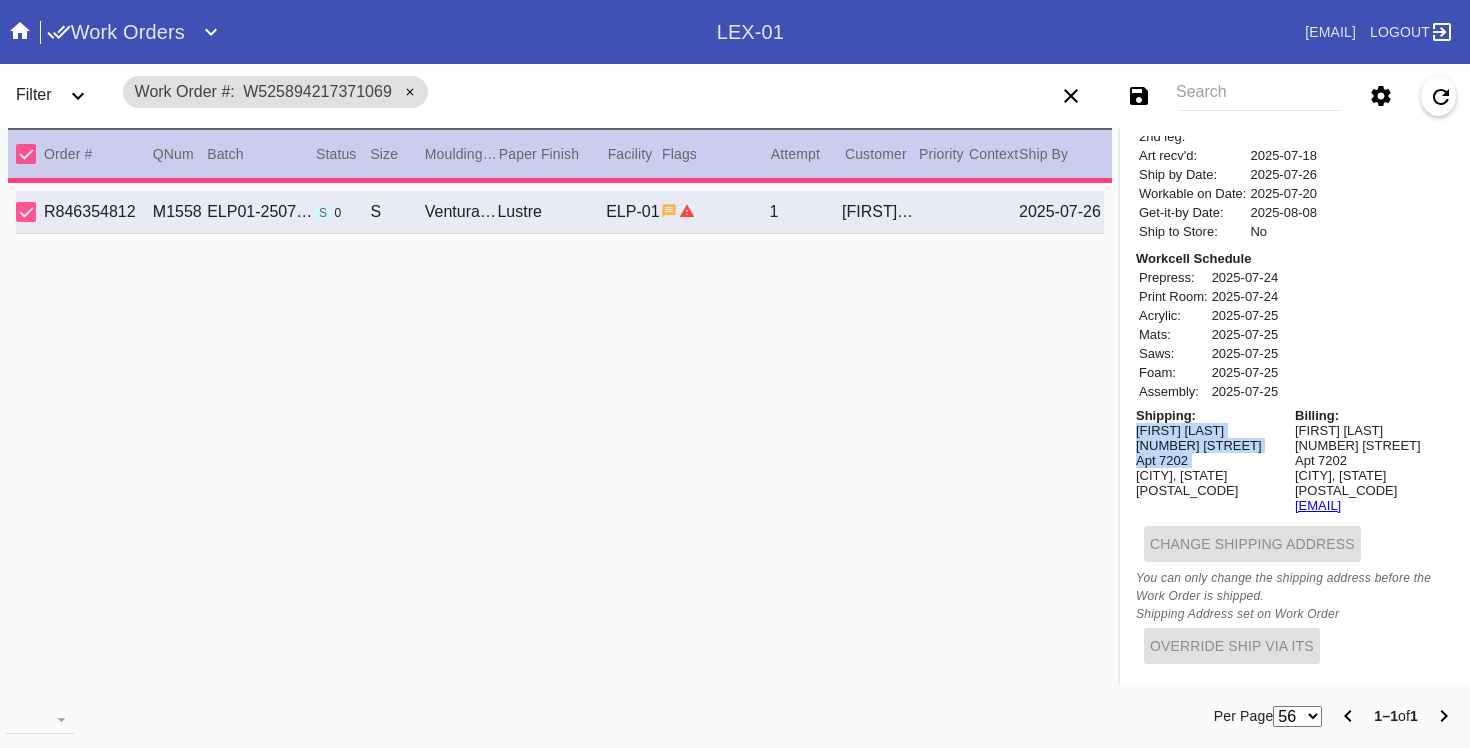 type 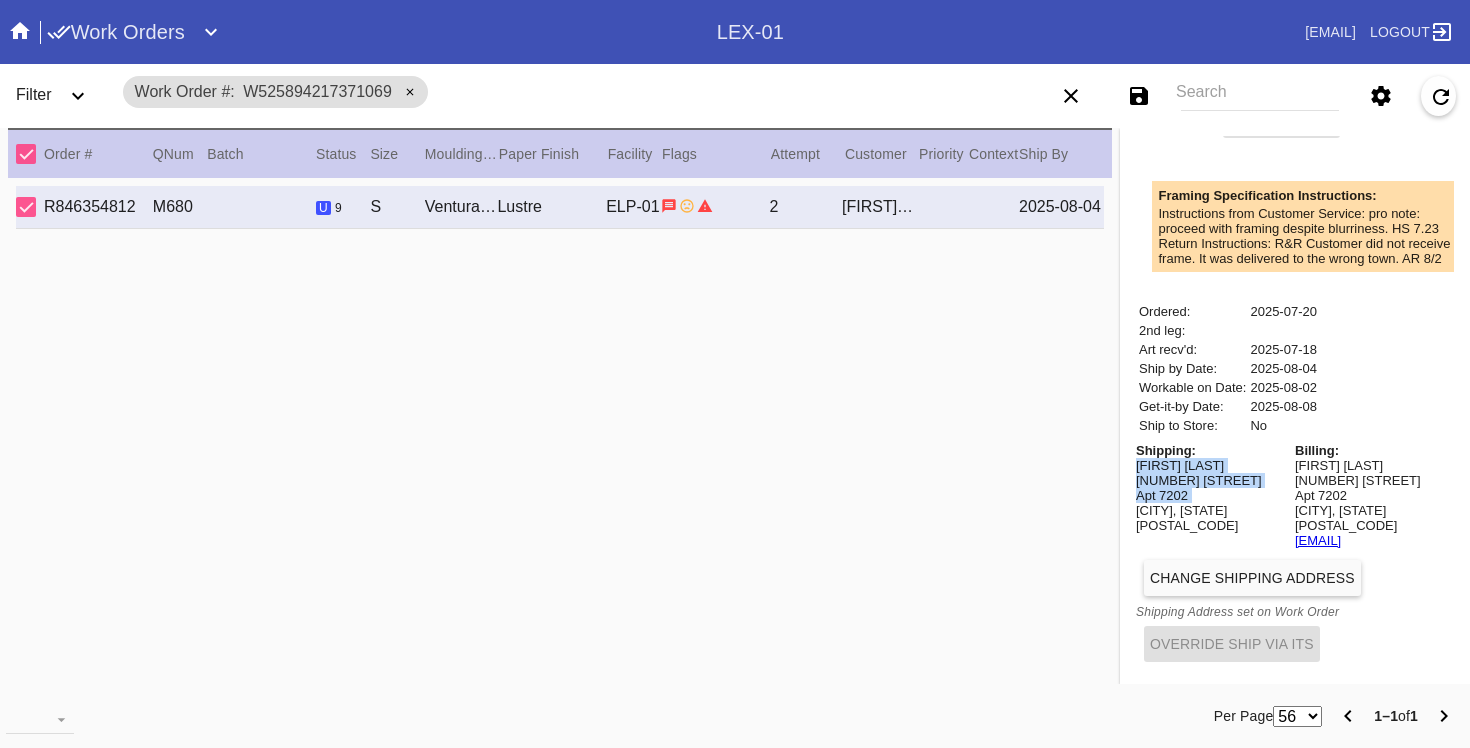 scroll, scrollTop: 617, scrollLeft: 0, axis: vertical 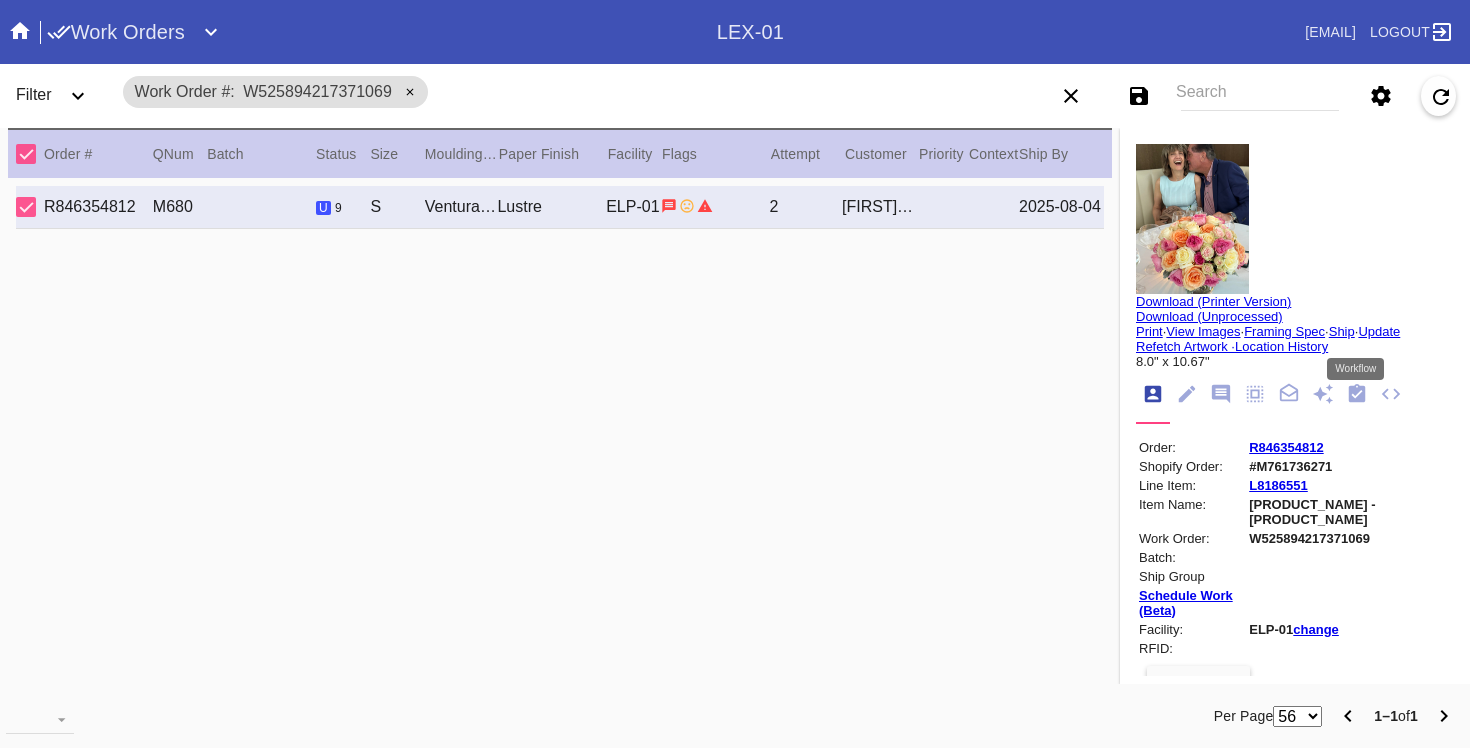 click 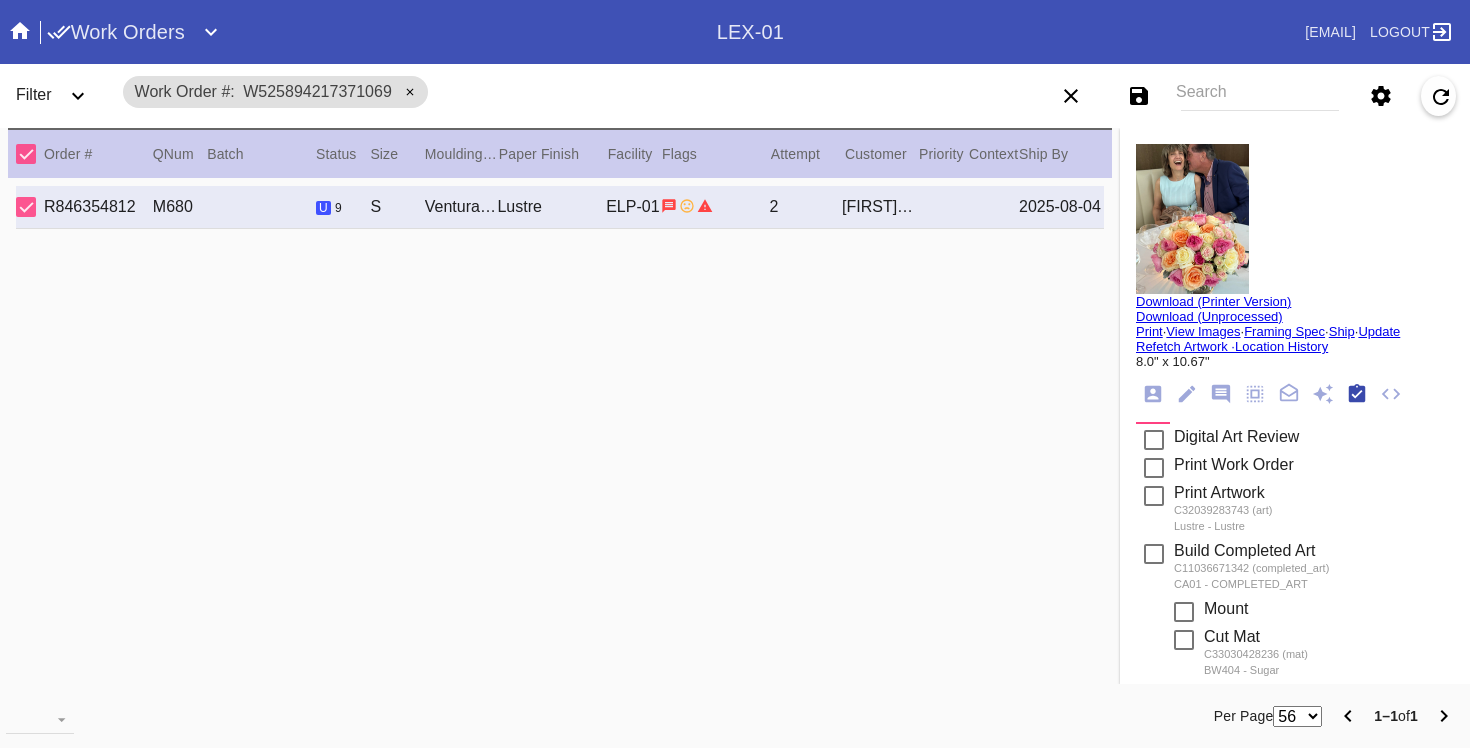 scroll, scrollTop: 320, scrollLeft: 0, axis: vertical 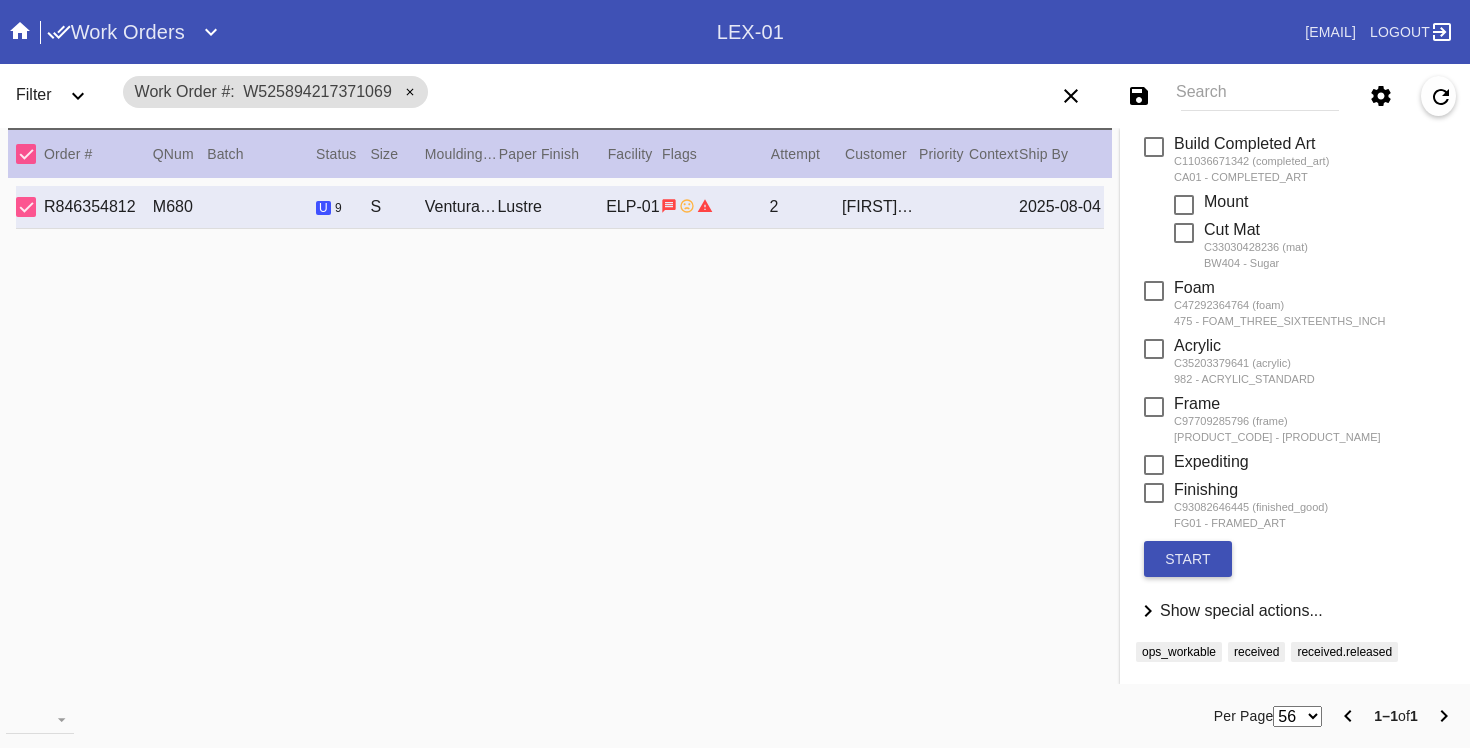 click on "Show special actions..." at bounding box center (1241, 610) 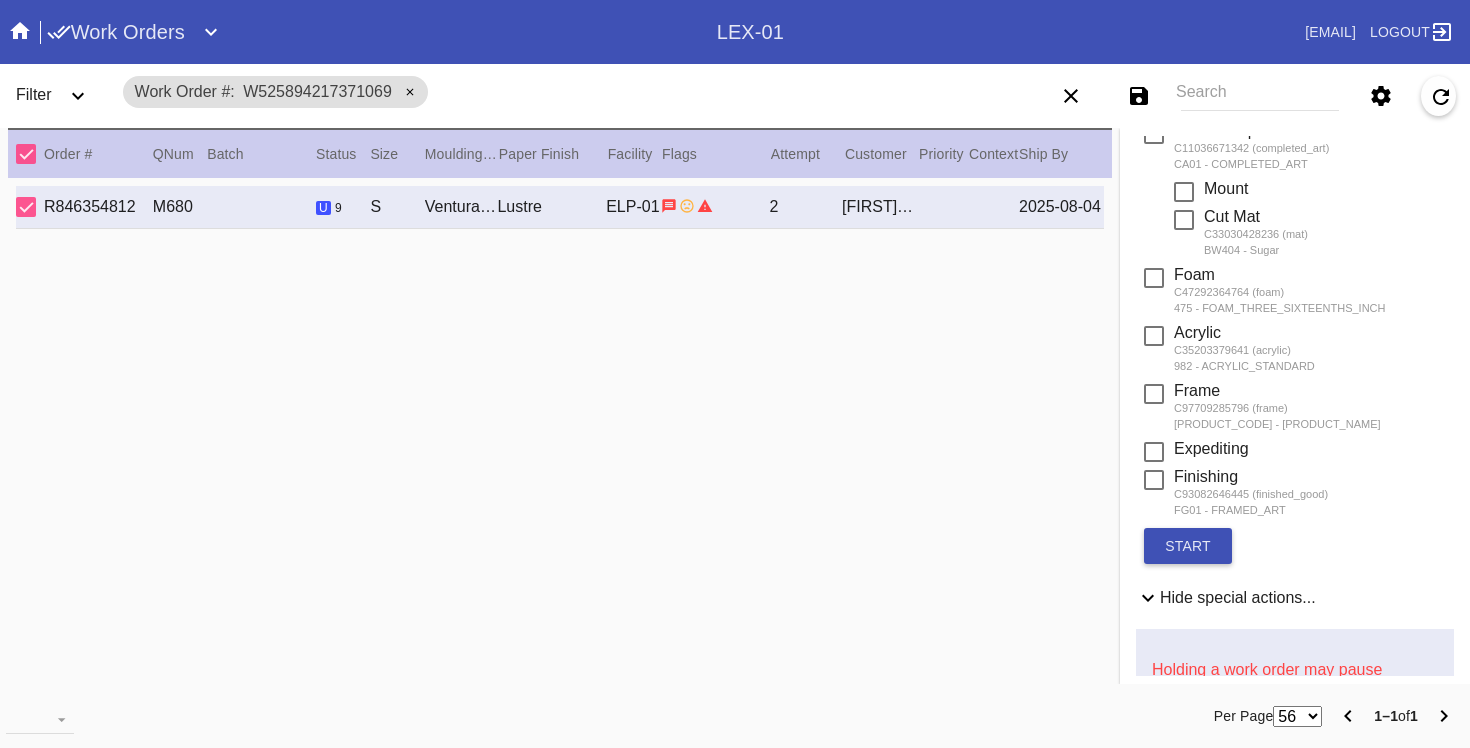 scroll, scrollTop: 934, scrollLeft: 0, axis: vertical 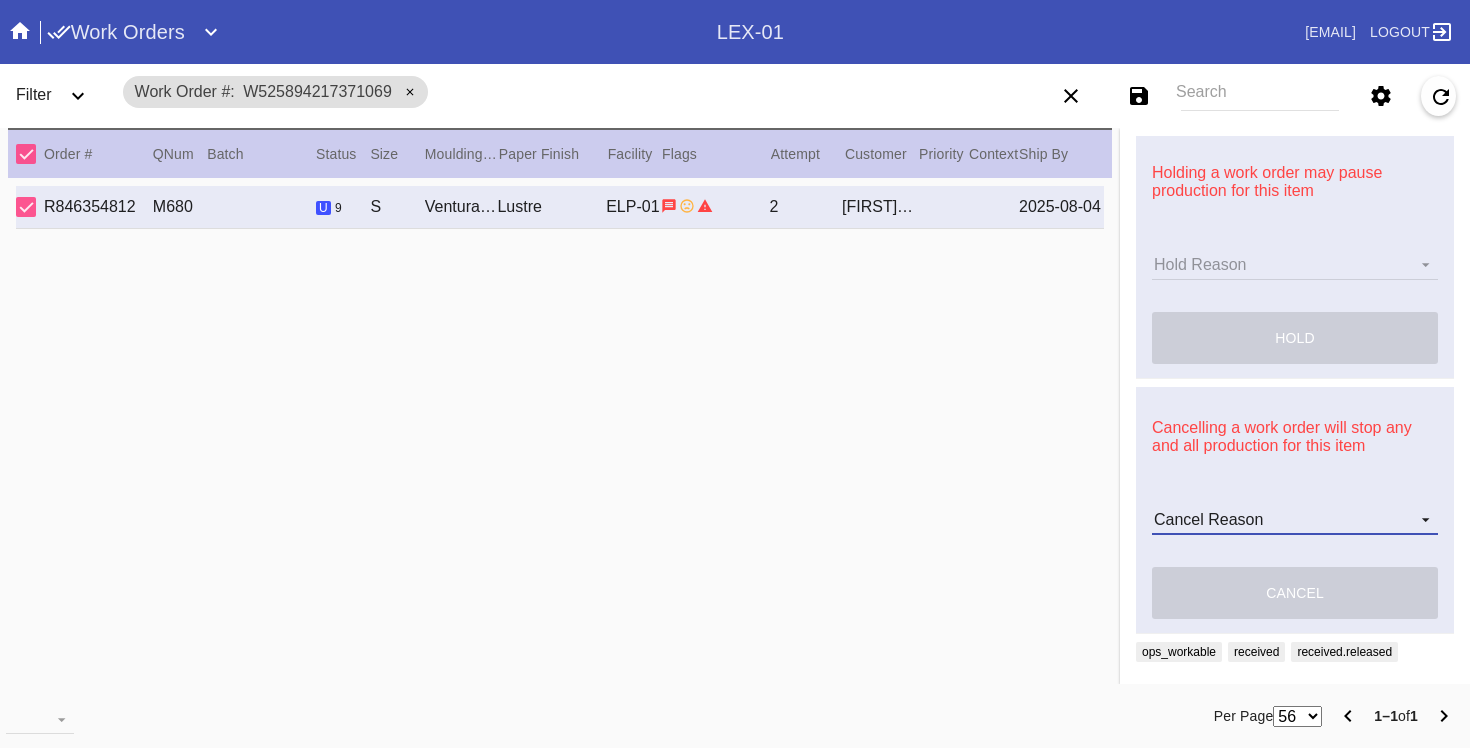 click on "Cancel Reason Customer mid-stream change: Accent mat addition Customer mid-stream change: Add frame stand Customer mid-stream change: Conveyance type change Customer mid-stream change: Designer's choice change Customer mid-stream change: Image change Customer mid-stream change: Mat width change Customer mid-stream change: Mounting type change Customer mid-stream change: Overnight shipping speed Customer mid-stream change: Personalized mat change Customer mid-stream change: Size change Framebridge Cancel: Frame kit not offered Framebridge Cancel: Material too delicate Framebridge Cancel: Material too heavy Framebridge Cancel: Mounting type not offered Framebridge Cancel: Not necessary Framebridge Cancel: Oversize piece Framebridge Cancel: Piece too thick (shadowbox) Framebridge Cancel: Print quality Framebridge Cancel: Turn buttons not offered Other: Customer changed mind Other: Lost/Damaged art - no replacement available Other: Lost/Damaged art - no replacement desired" at bounding box center [1295, 520] 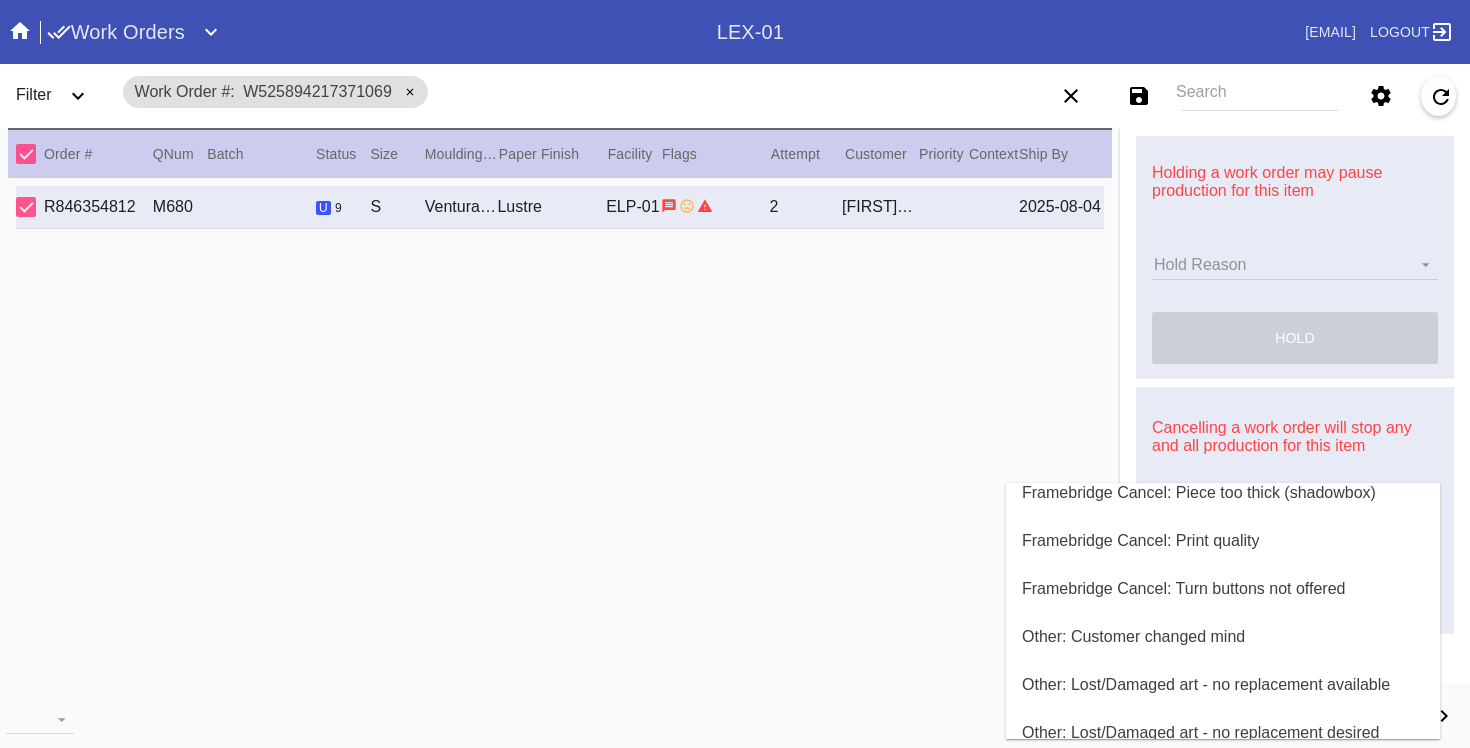 scroll, scrollTop: 800, scrollLeft: 0, axis: vertical 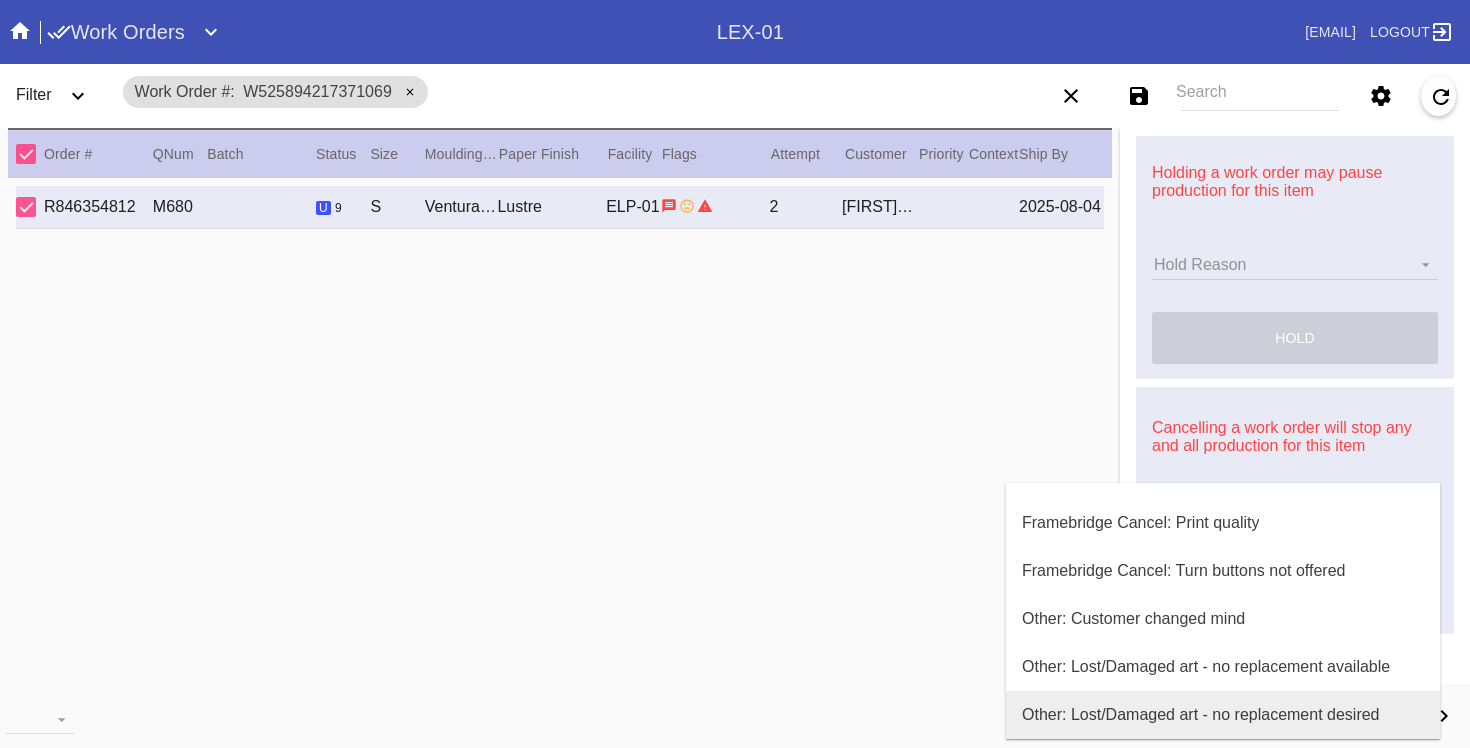 click on "Other: Lost/Damaged art - no replacement desired" at bounding box center [1201, 715] 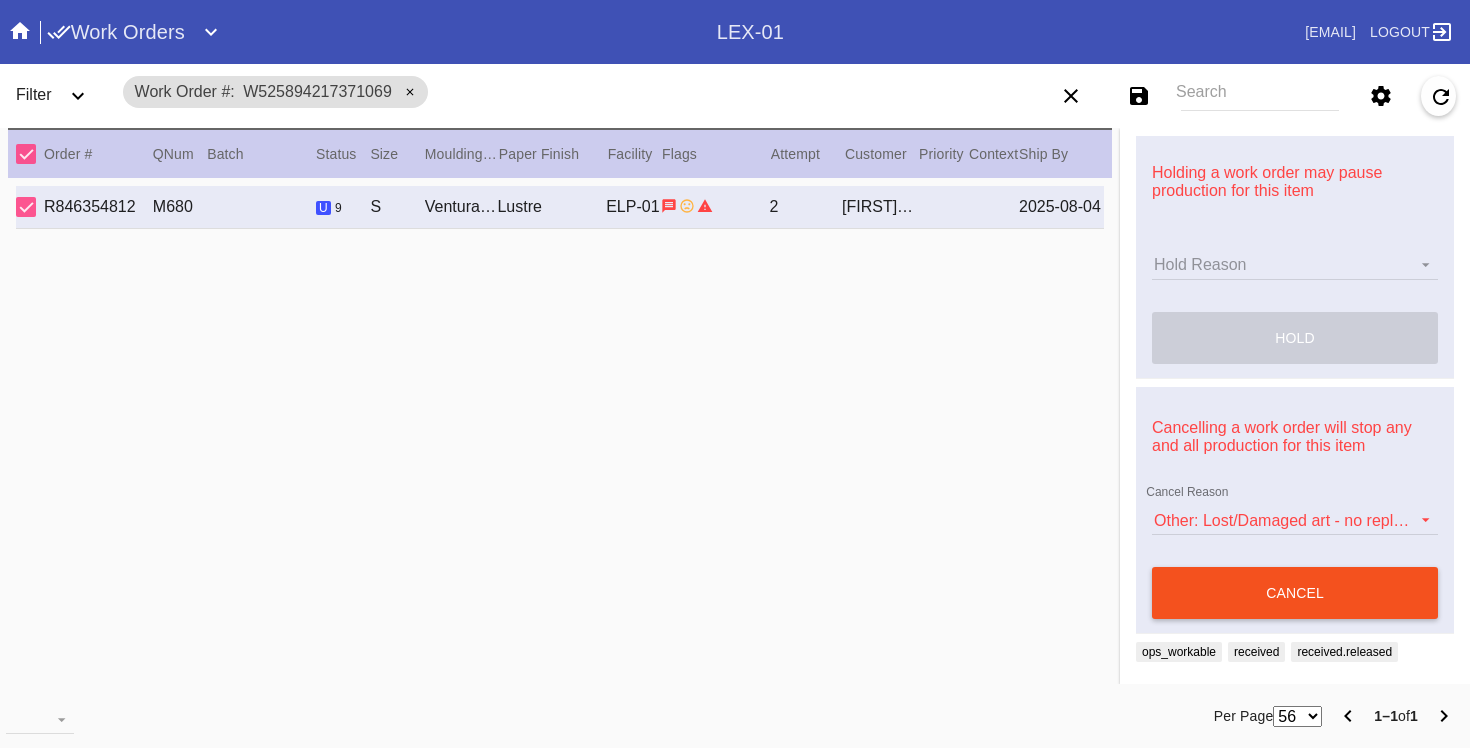 click on "cancel" at bounding box center (1295, 593) 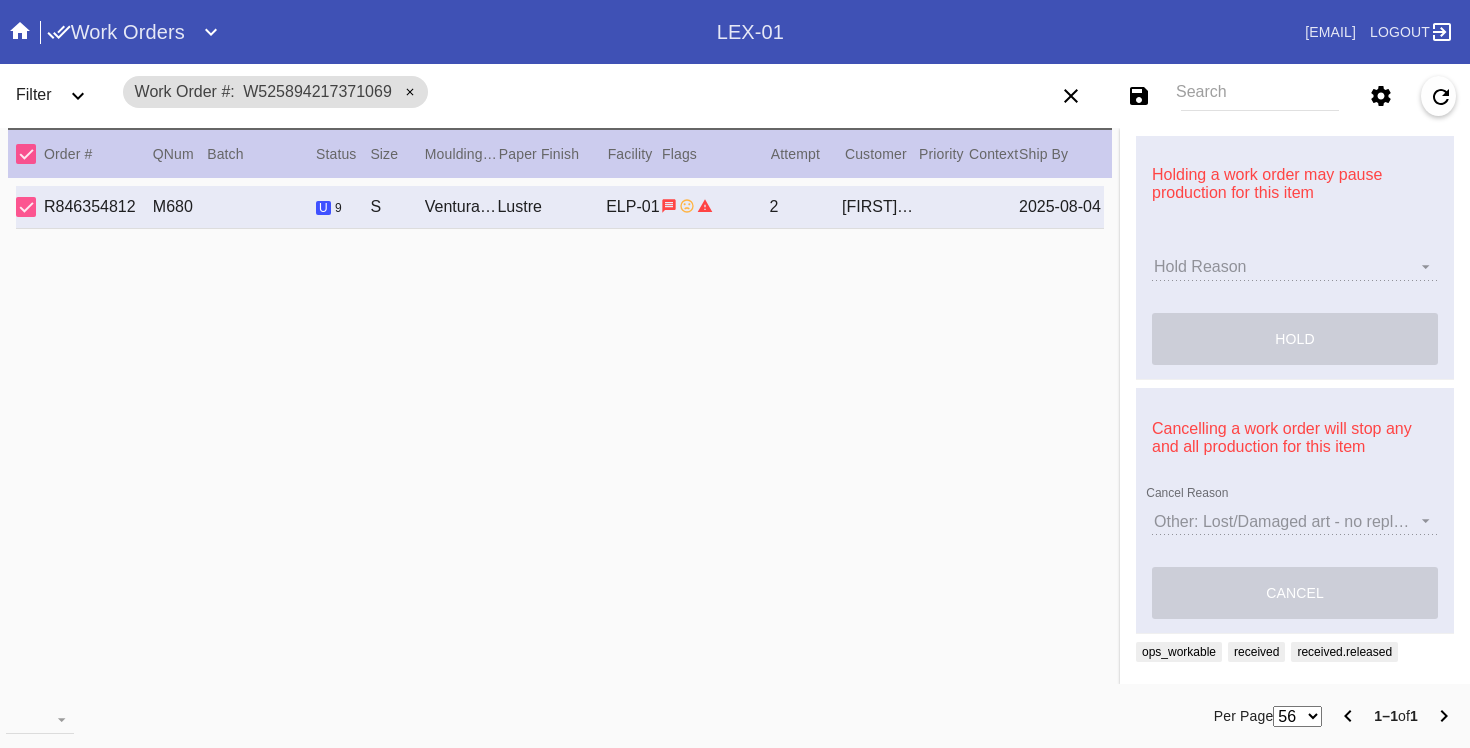 scroll, scrollTop: 932, scrollLeft: 0, axis: vertical 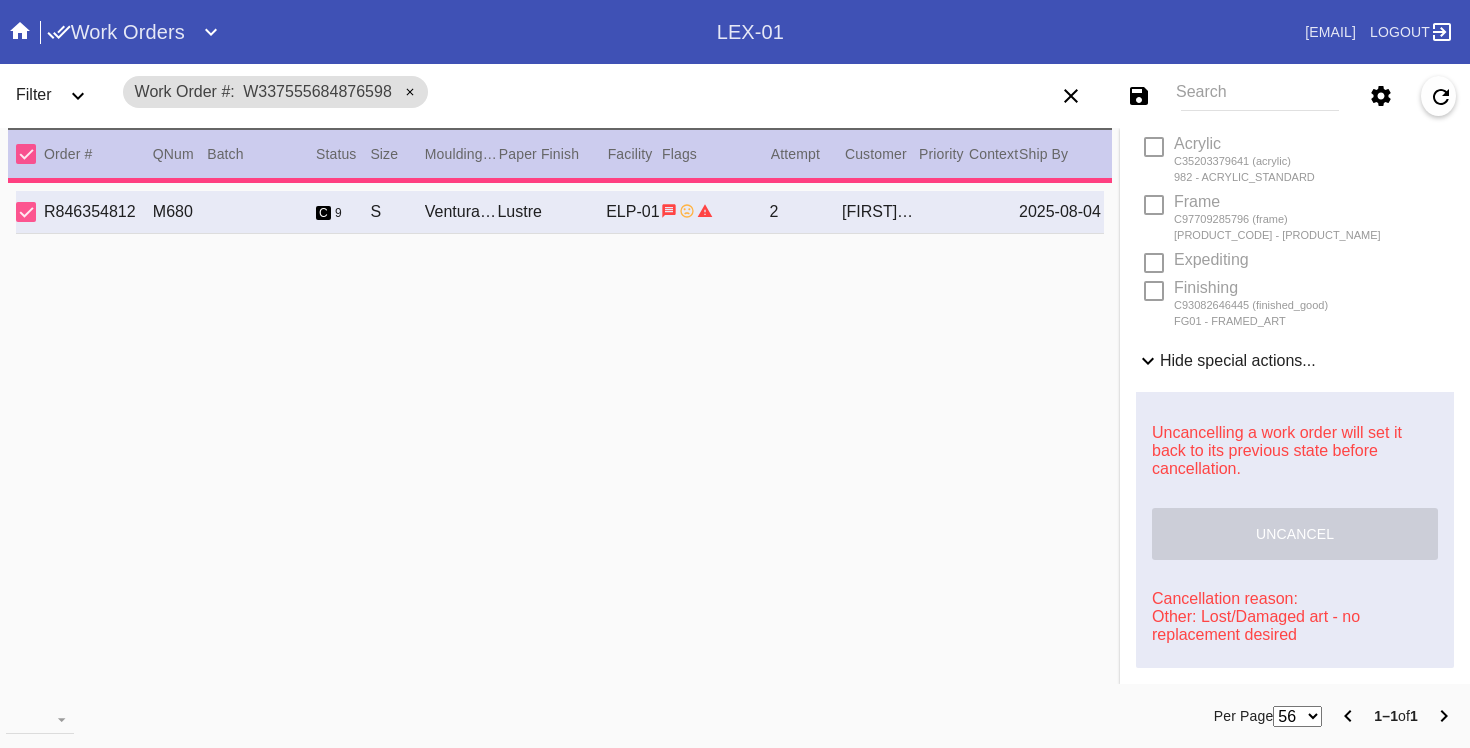 type on "2.0" 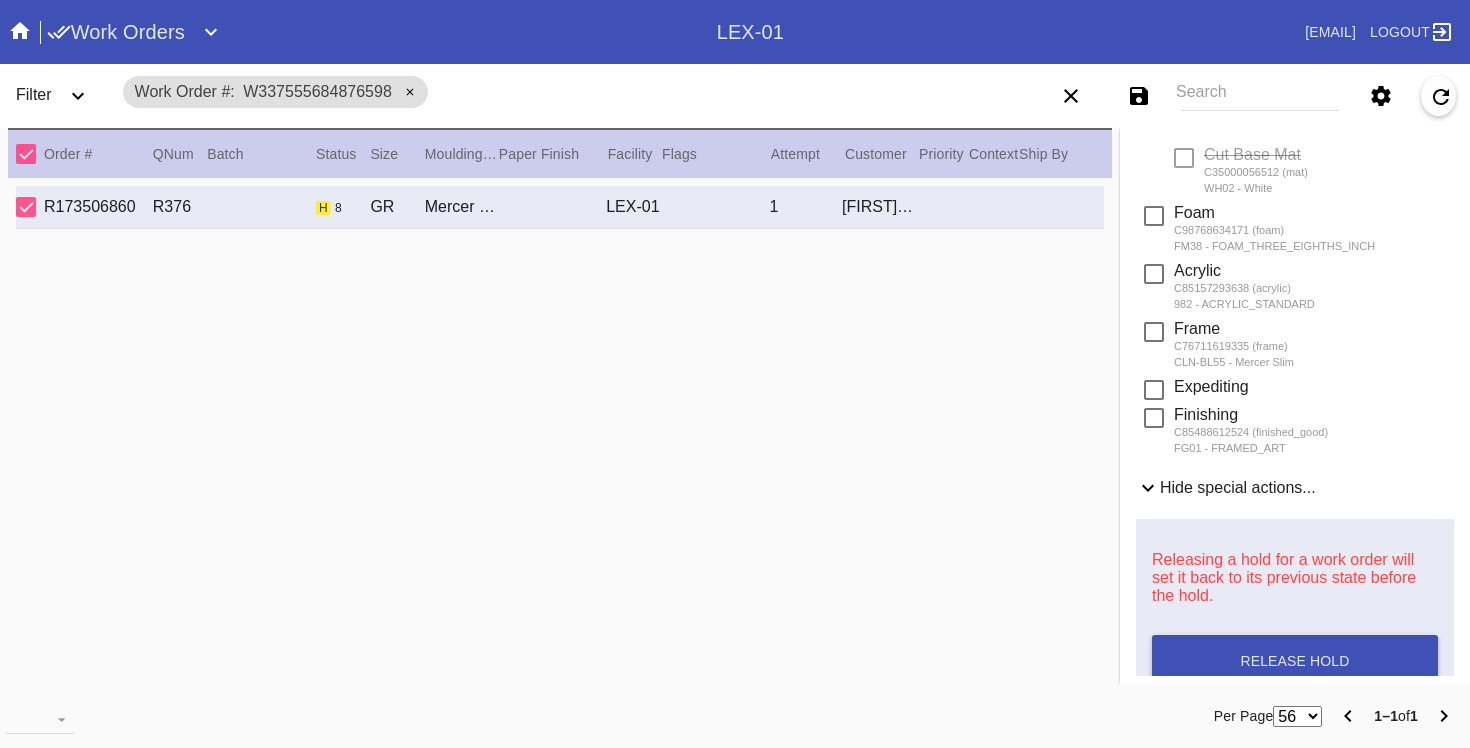 scroll, scrollTop: 0, scrollLeft: 0, axis: both 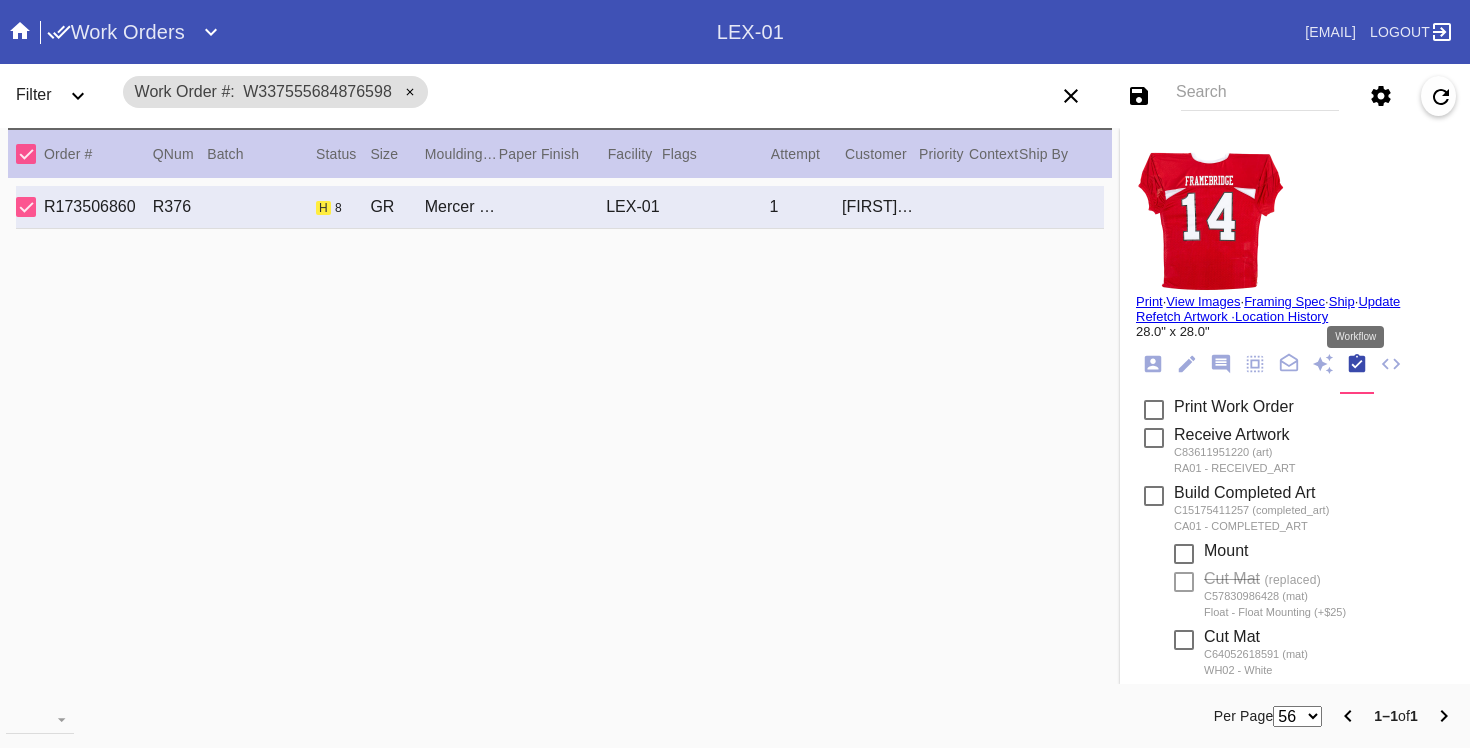 click 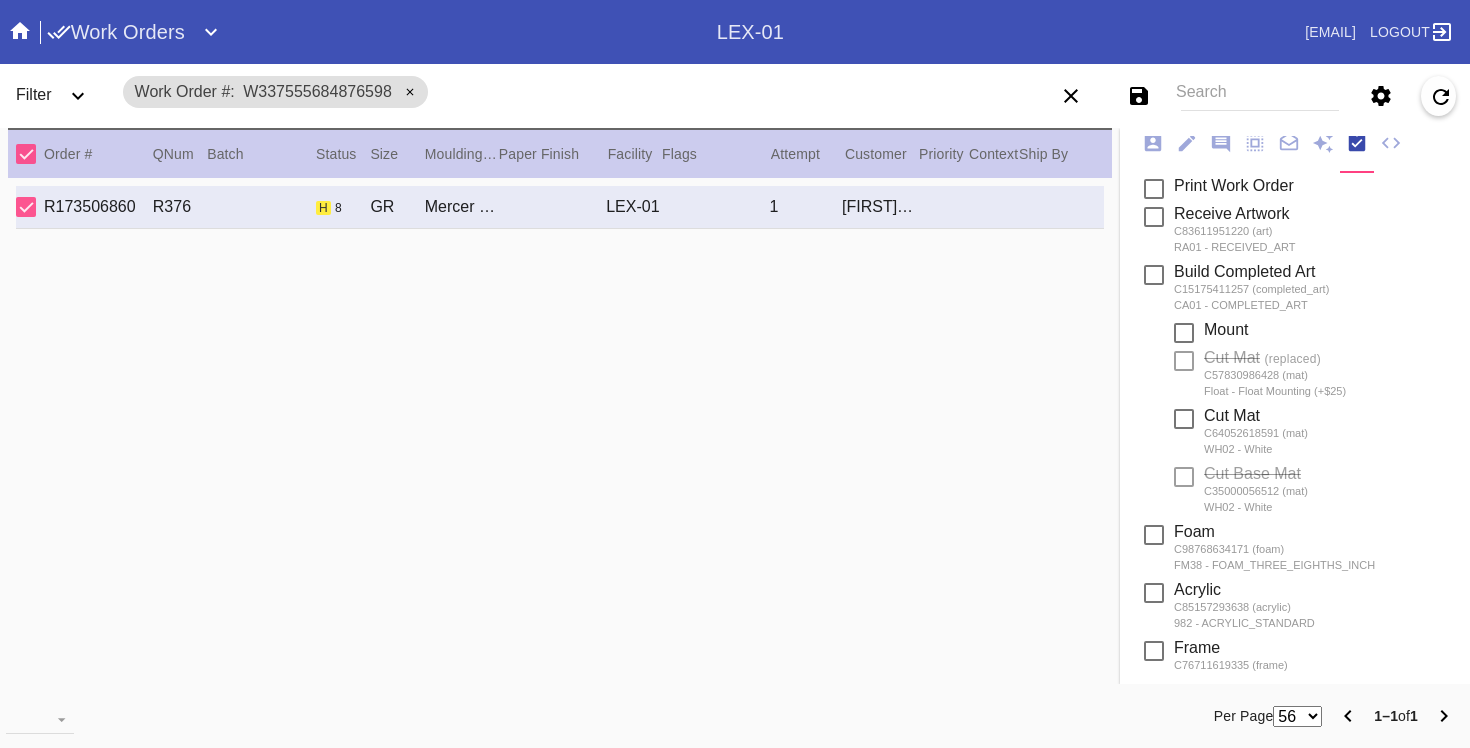 scroll, scrollTop: 888, scrollLeft: 0, axis: vertical 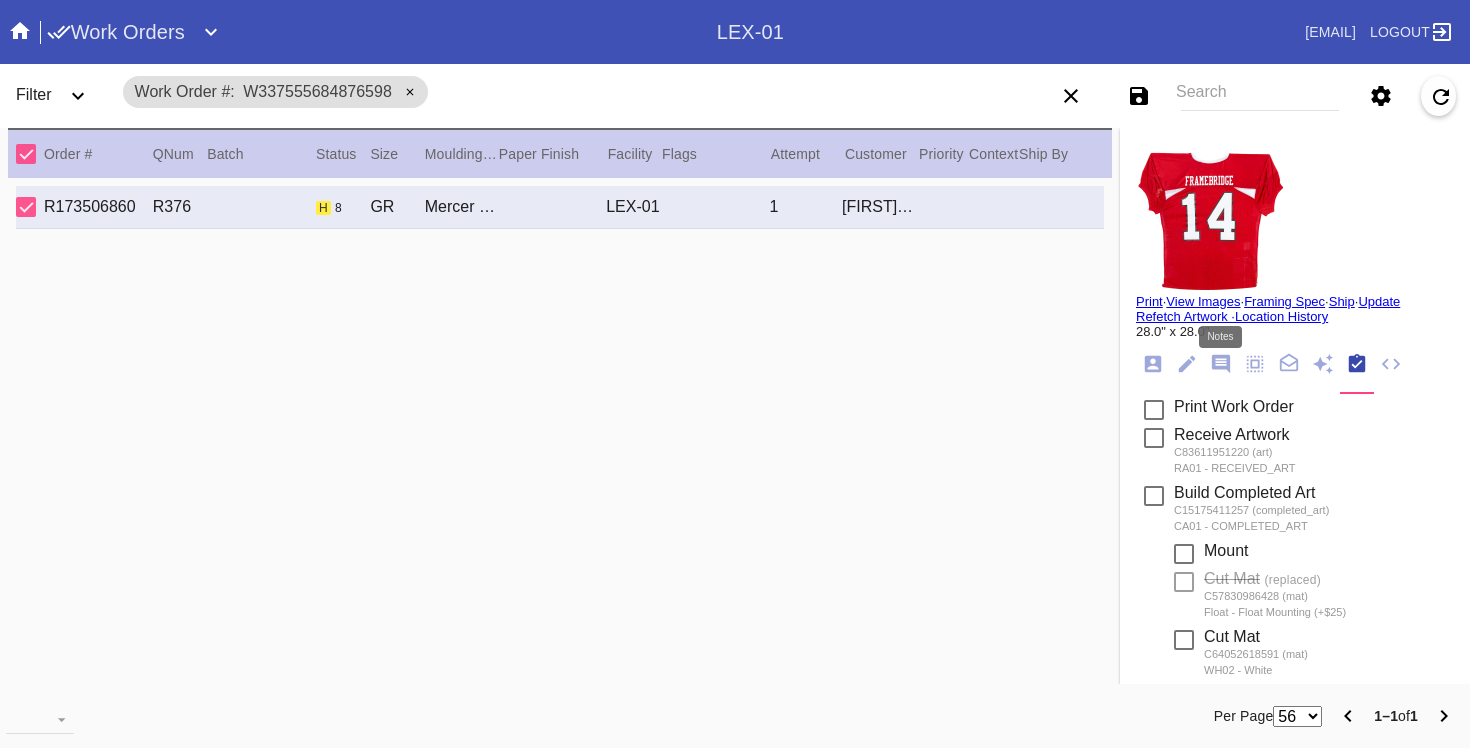 click 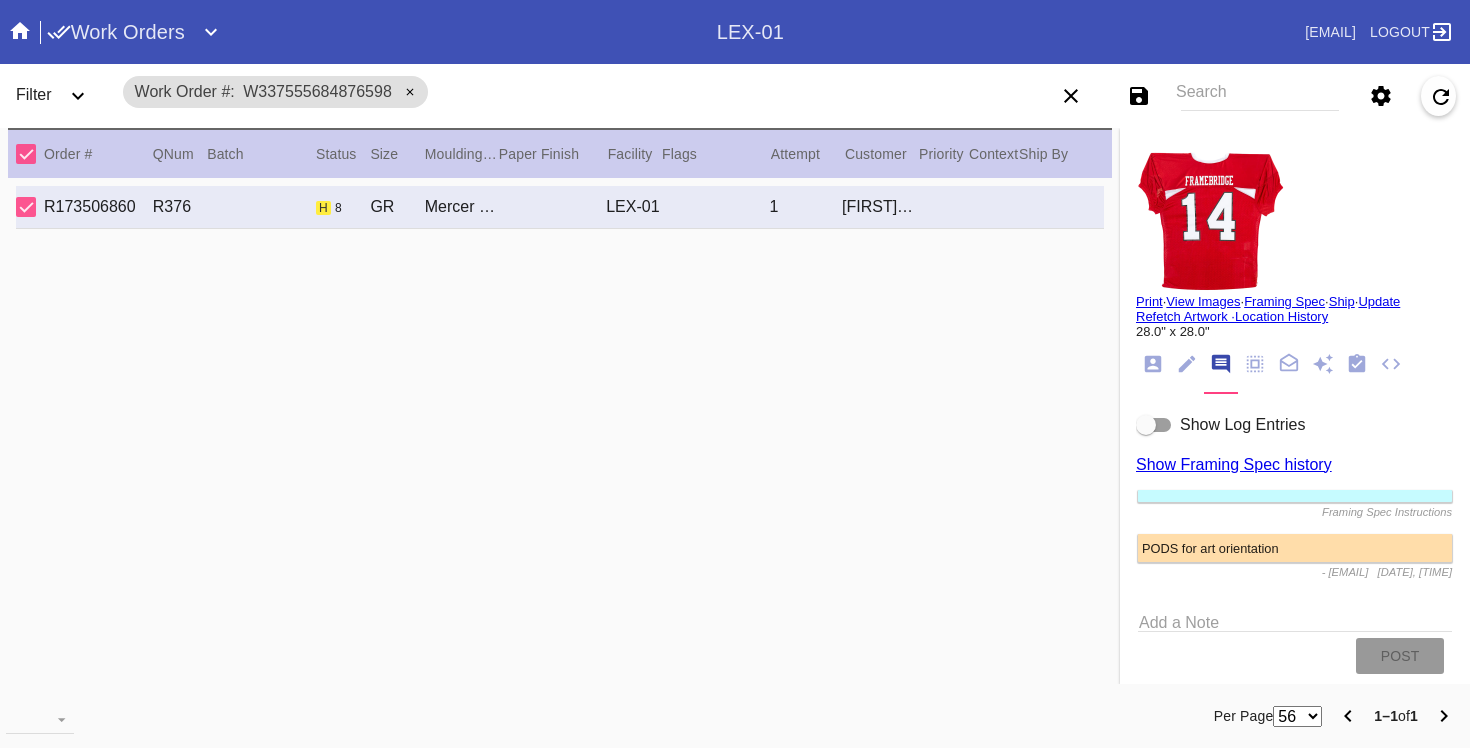 click at bounding box center (1154, 425) 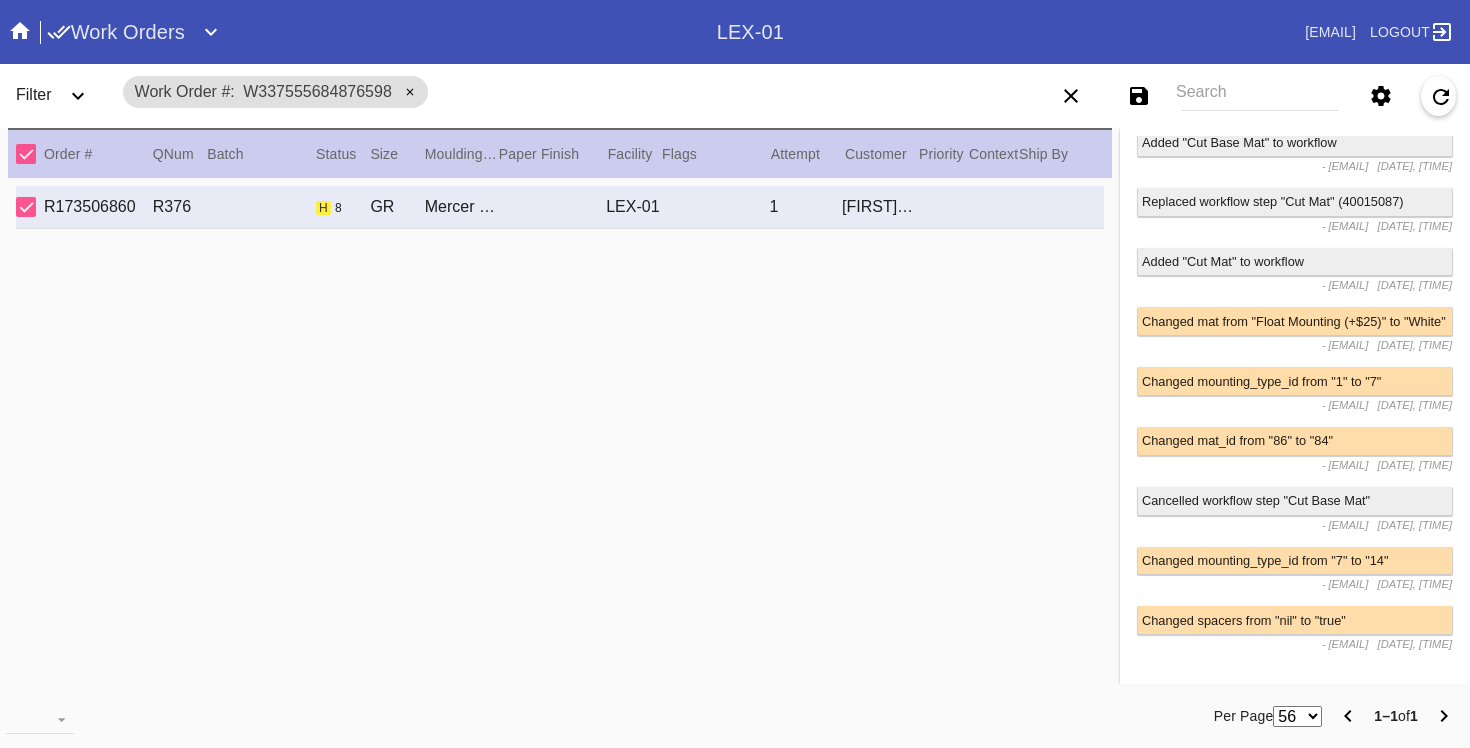 scroll, scrollTop: 1642, scrollLeft: 0, axis: vertical 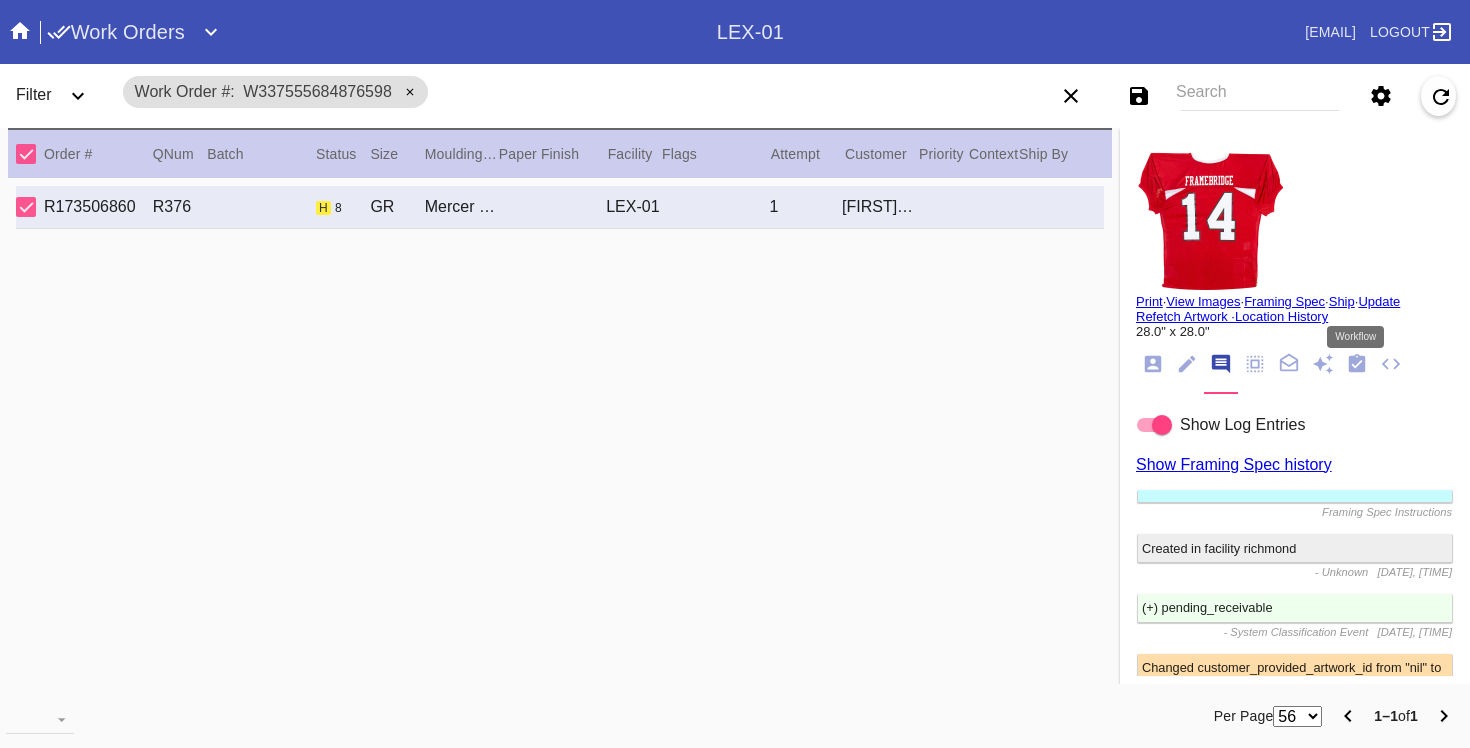 click 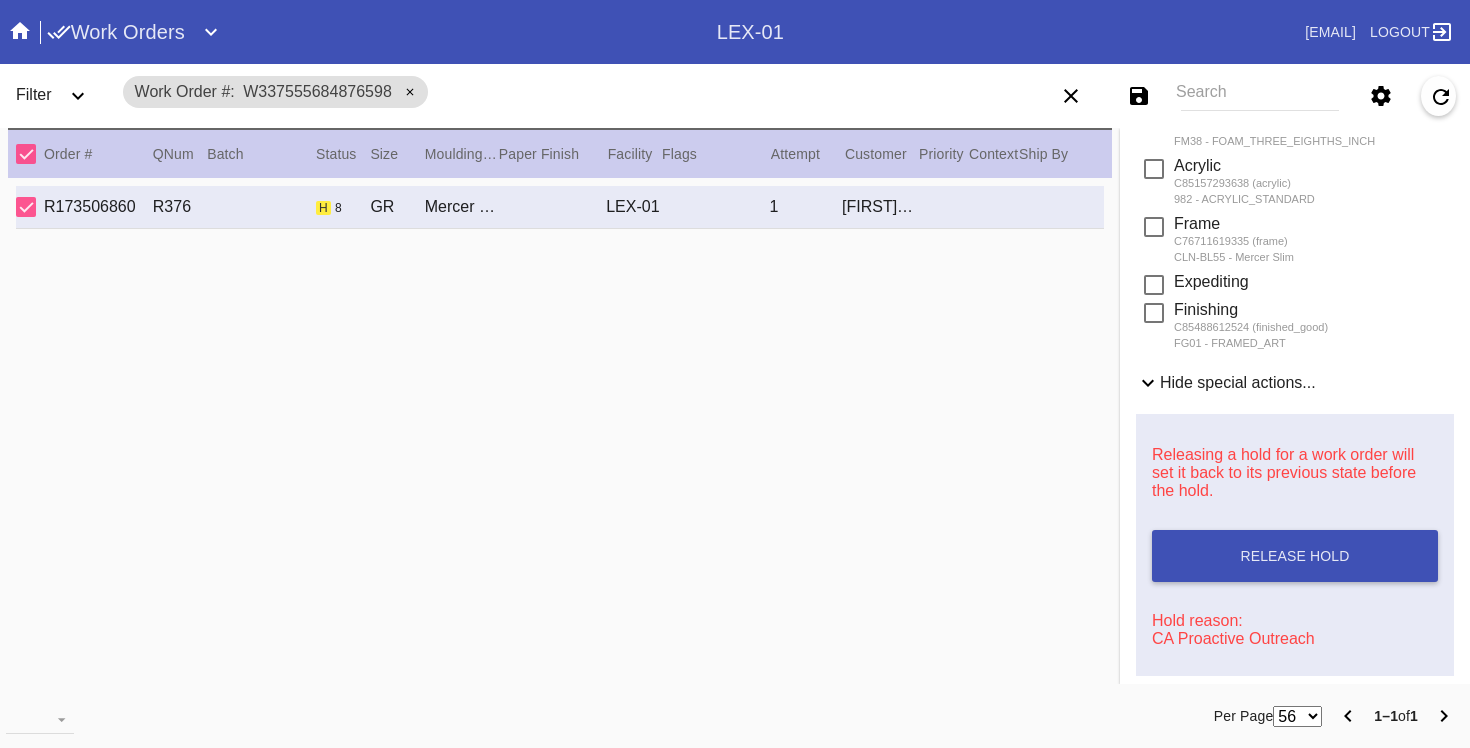 scroll, scrollTop: 888, scrollLeft: 0, axis: vertical 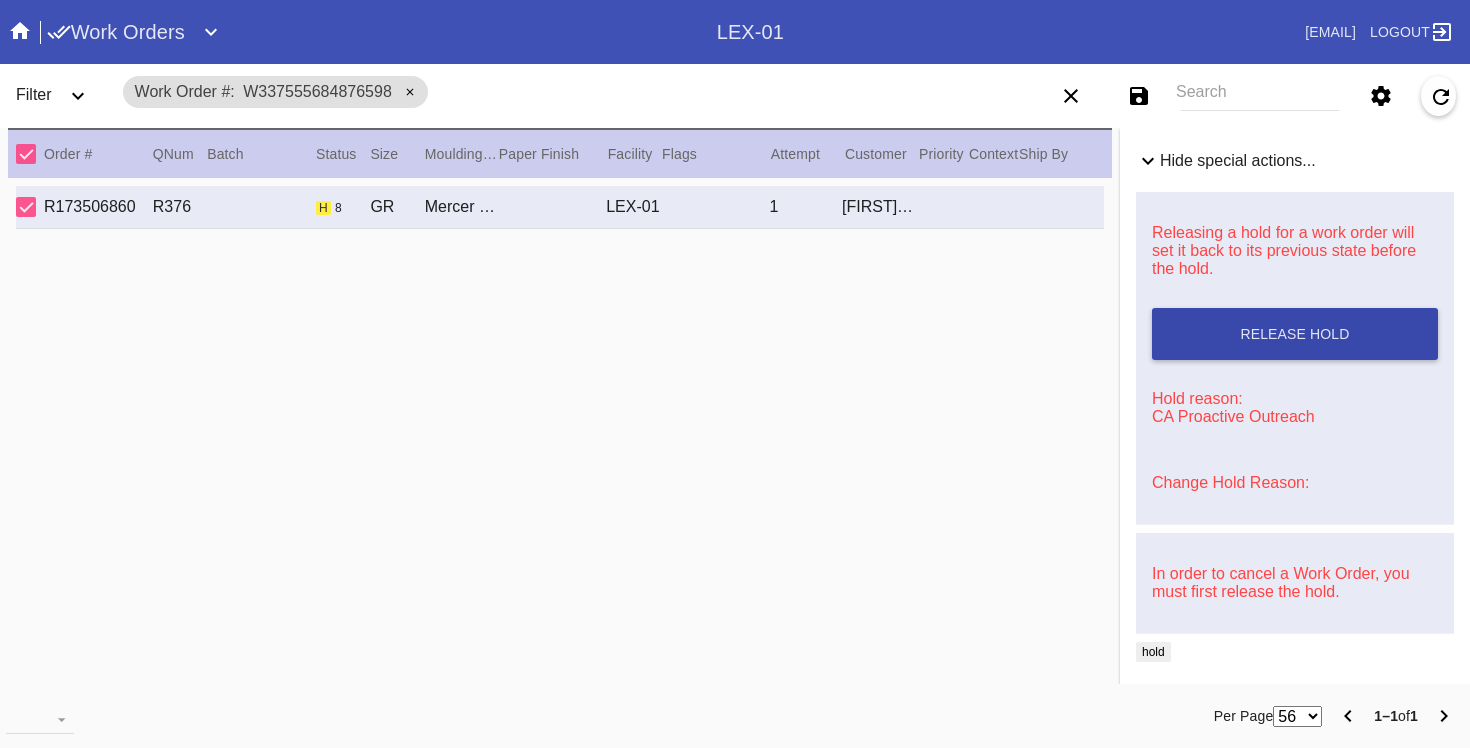 click on "Release Hold" at bounding box center (1295, 334) 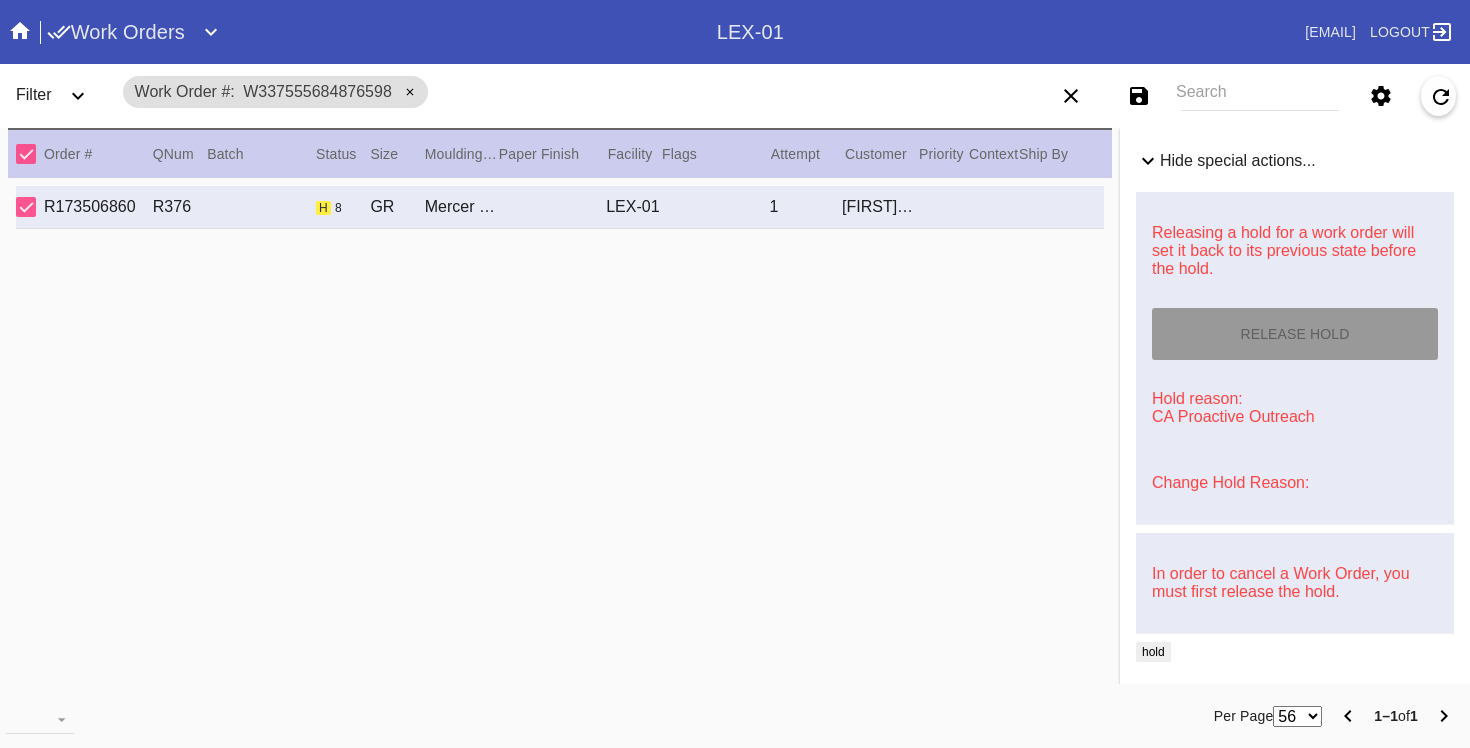 type on "8/5/2025" 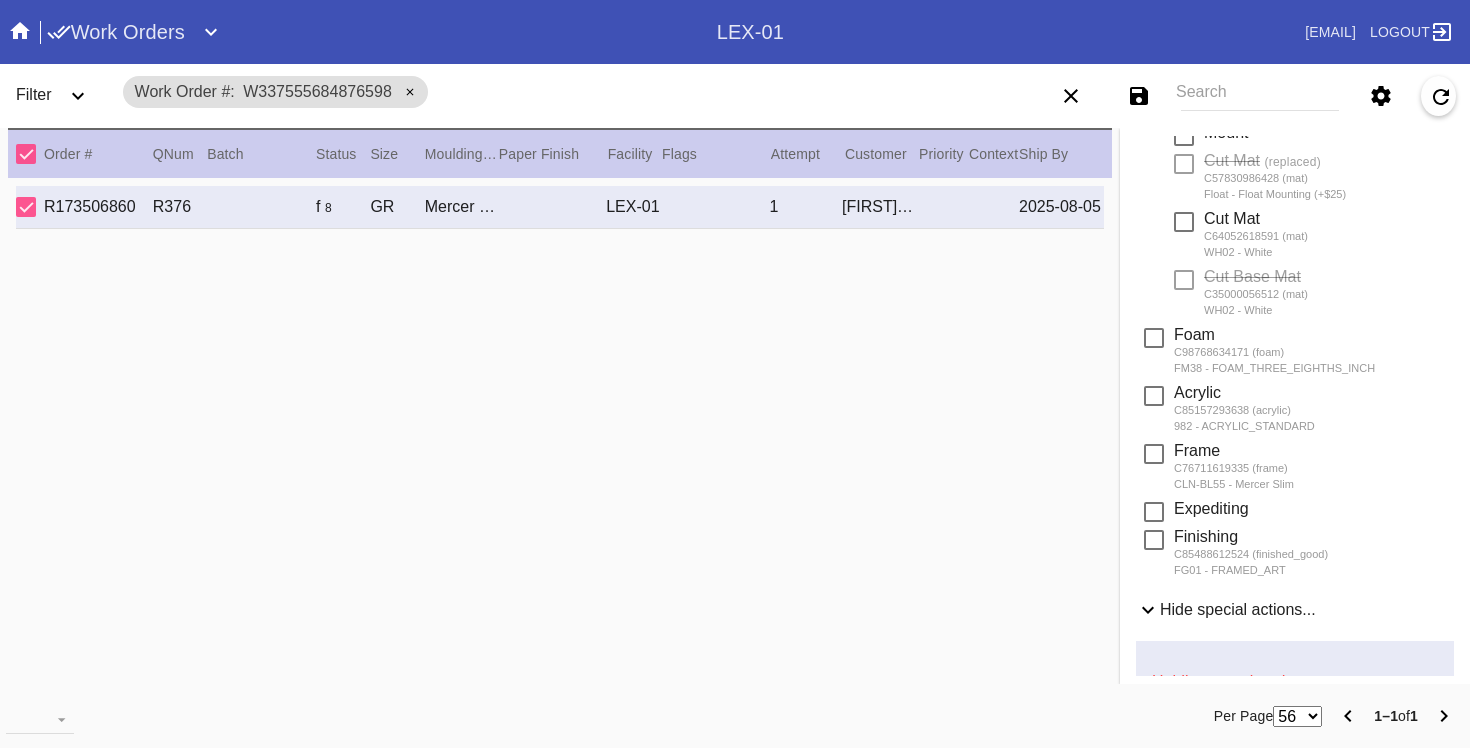 scroll, scrollTop: 0, scrollLeft: 0, axis: both 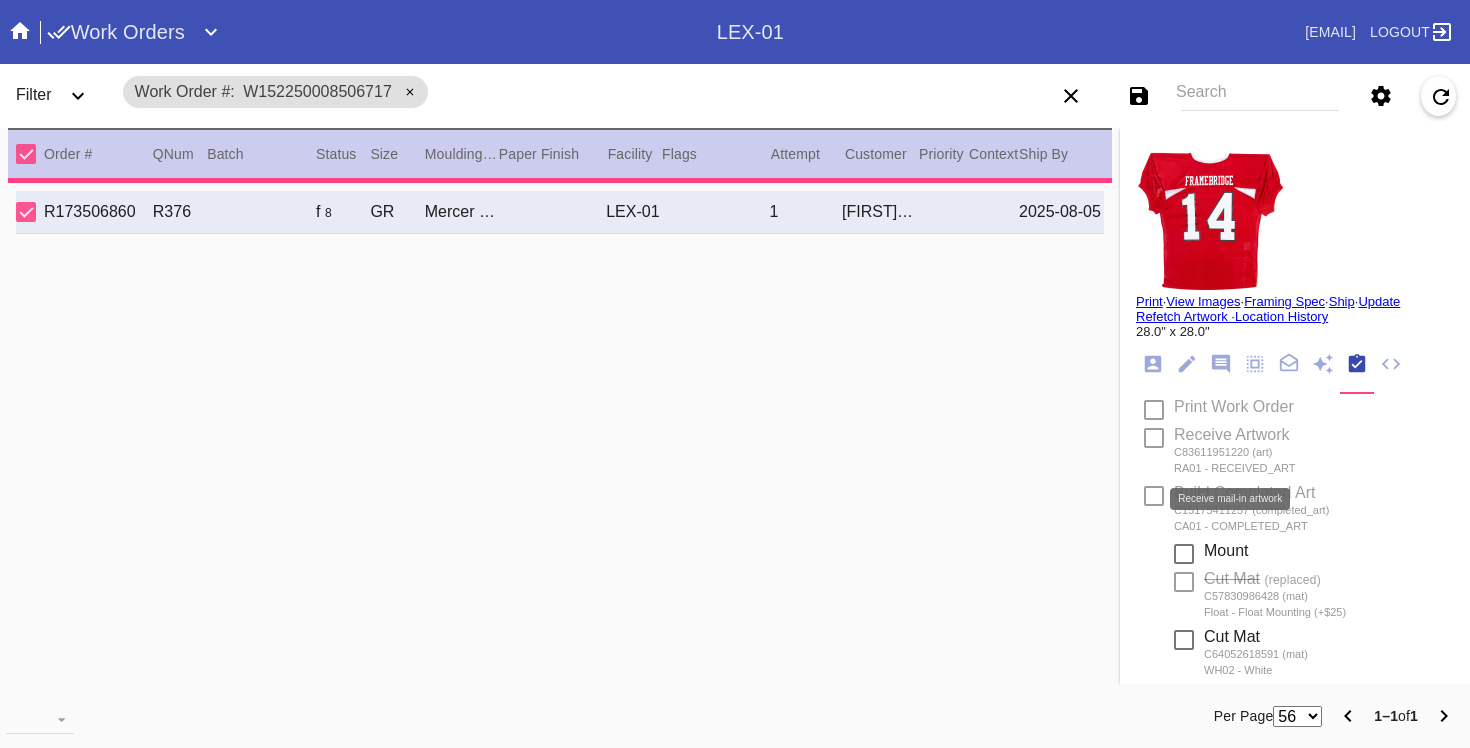 type on "2.5" 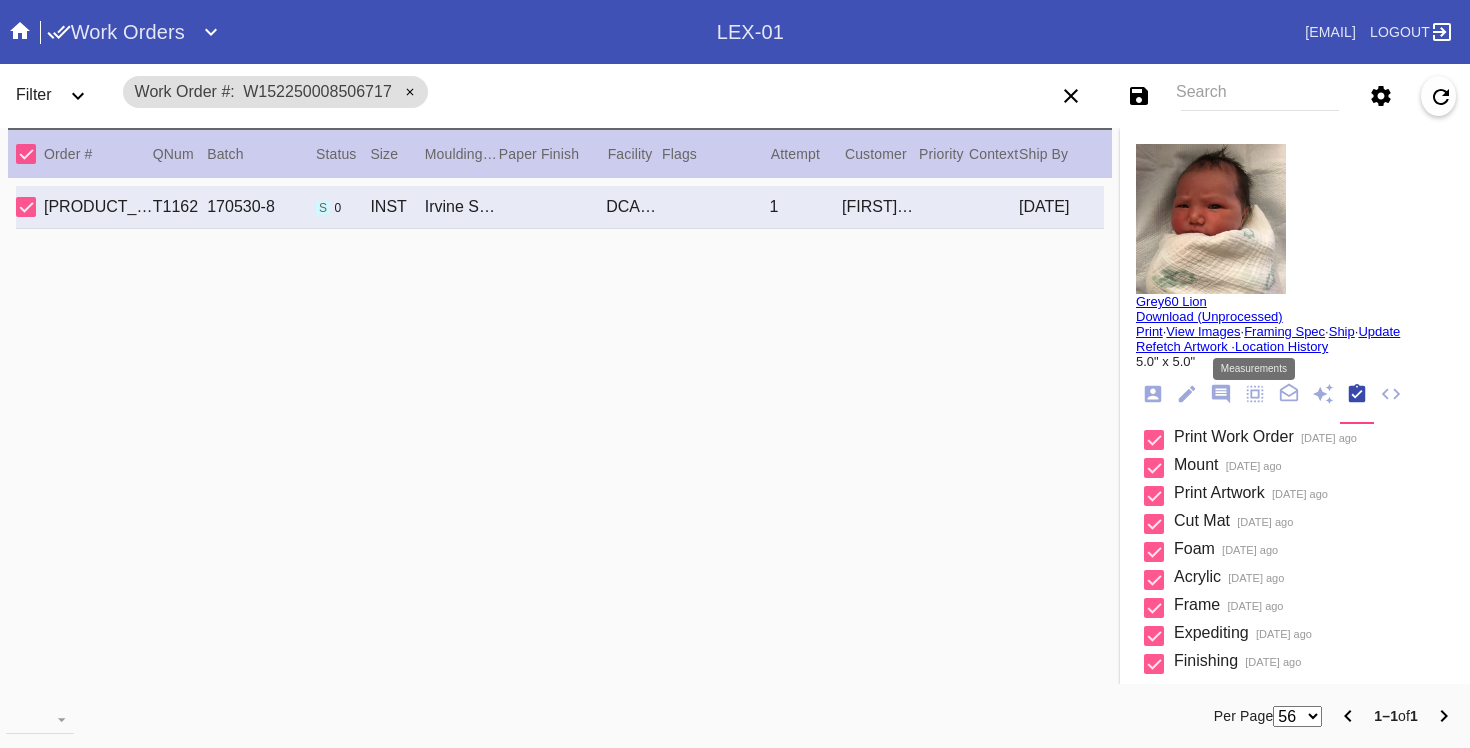 click 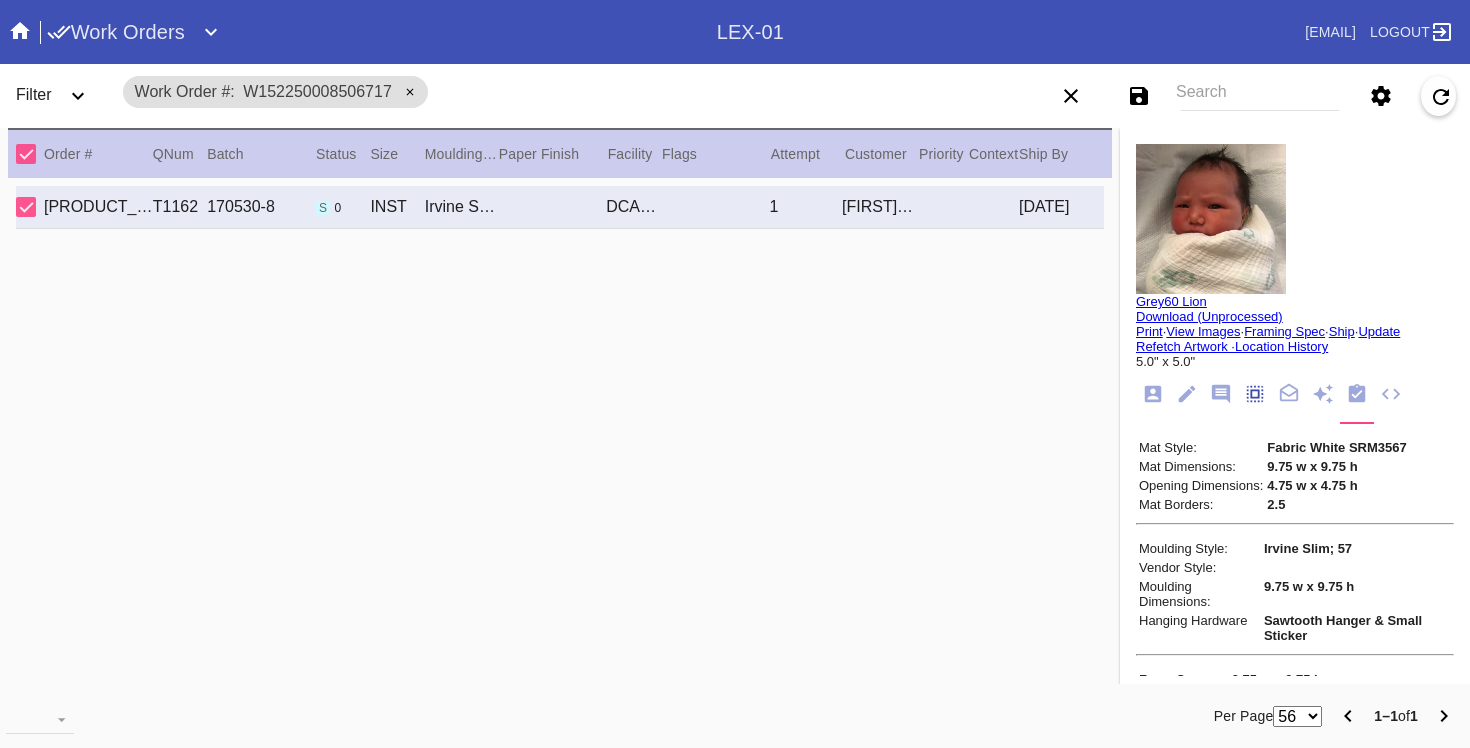 scroll, scrollTop: 172, scrollLeft: 0, axis: vertical 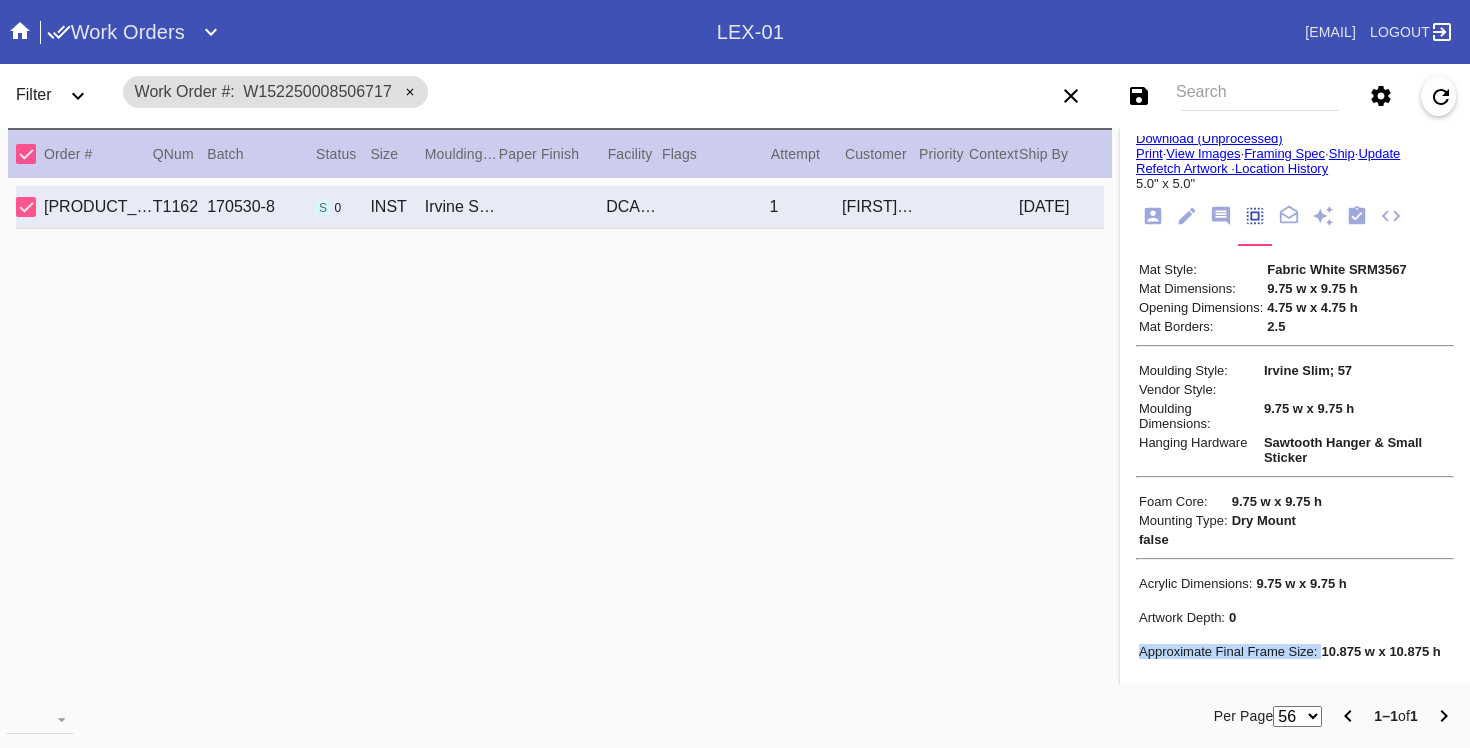 drag, startPoint x: 1321, startPoint y: 653, endPoint x: 1449, endPoint y: 645, distance: 128.24976 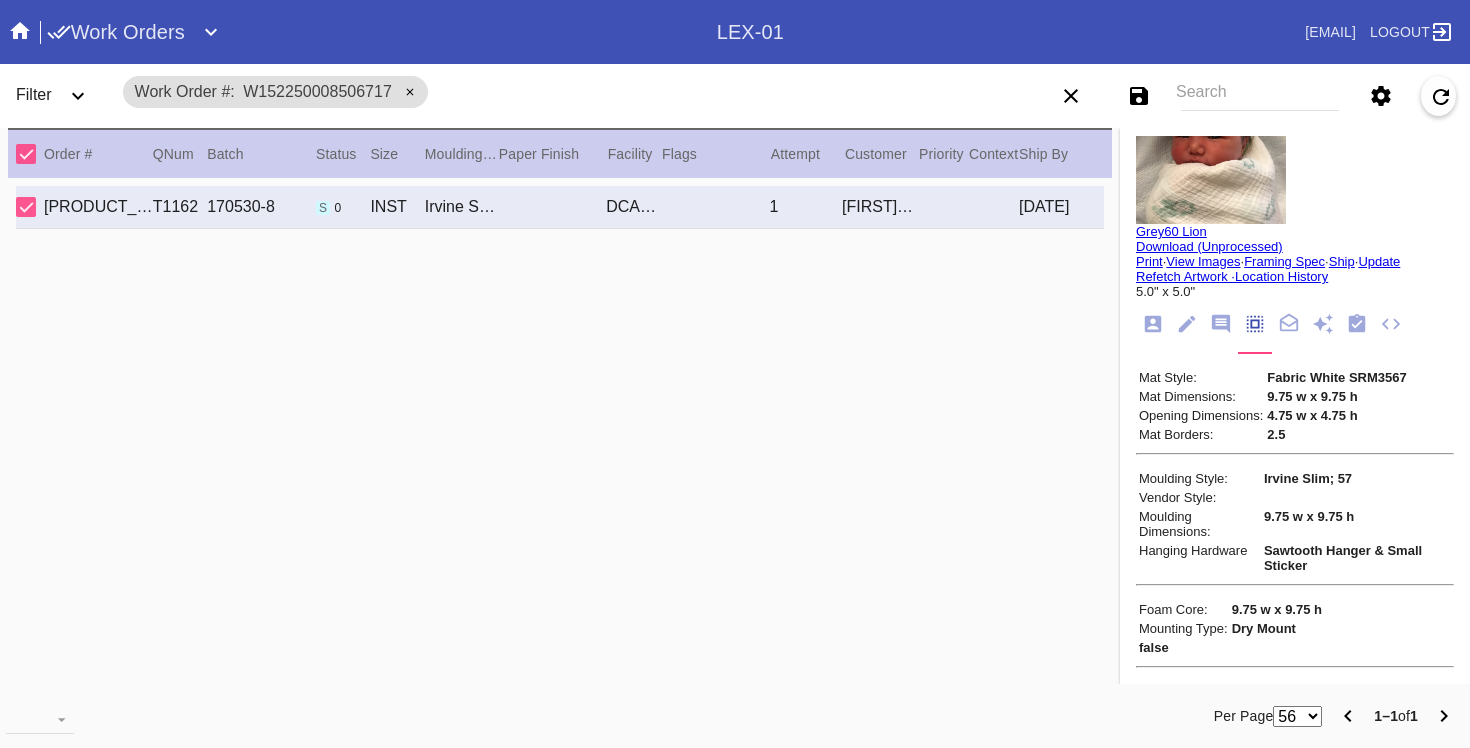 scroll, scrollTop: 0, scrollLeft: 0, axis: both 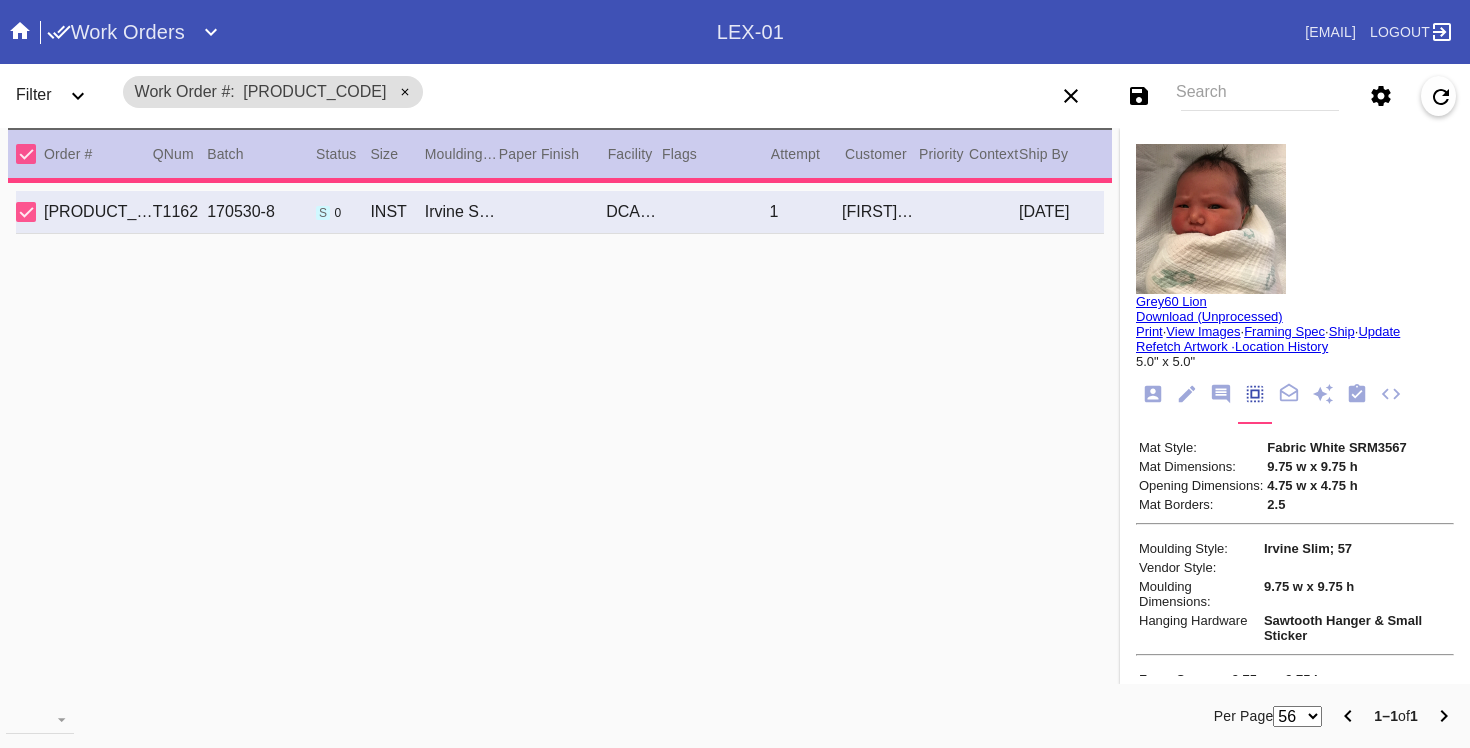 type on "2.0" 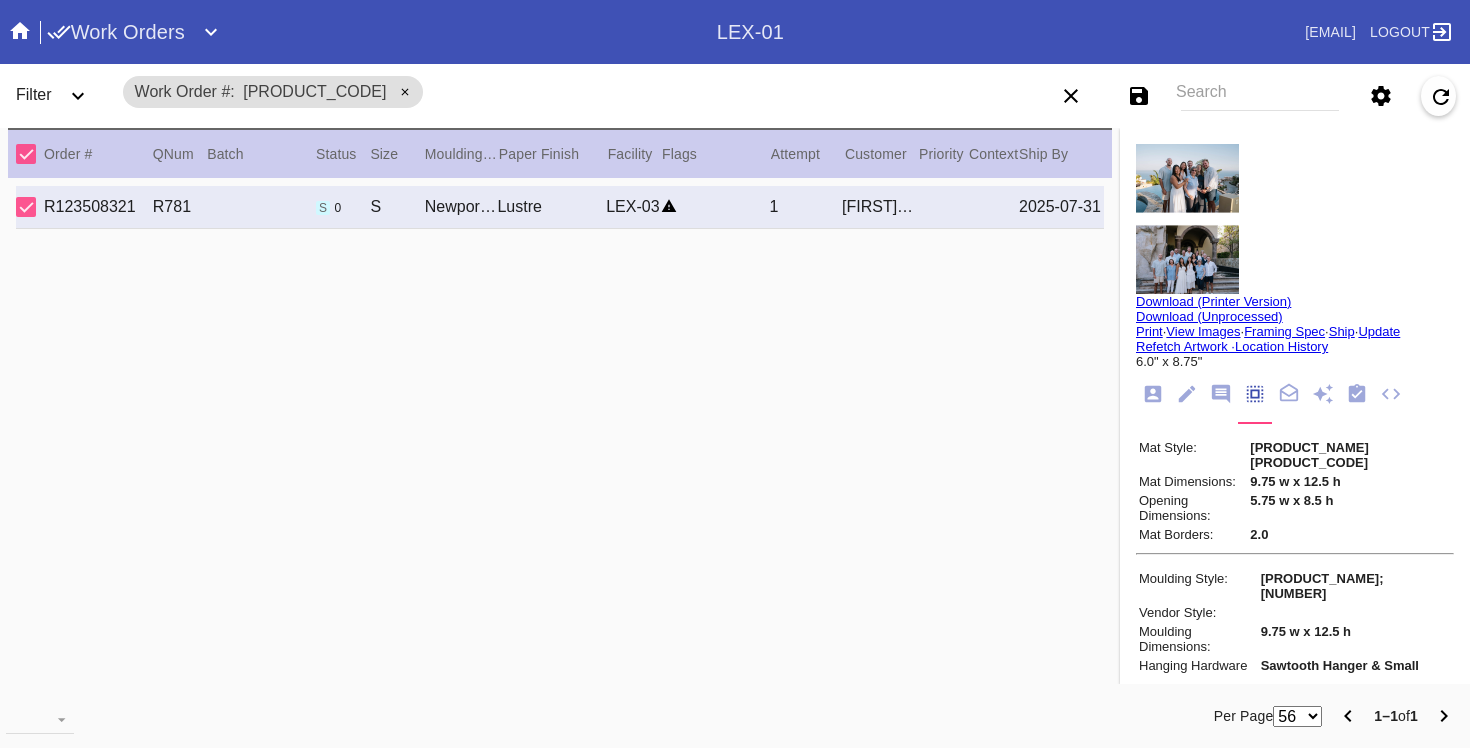 click on "View Images" at bounding box center (1203, 331) 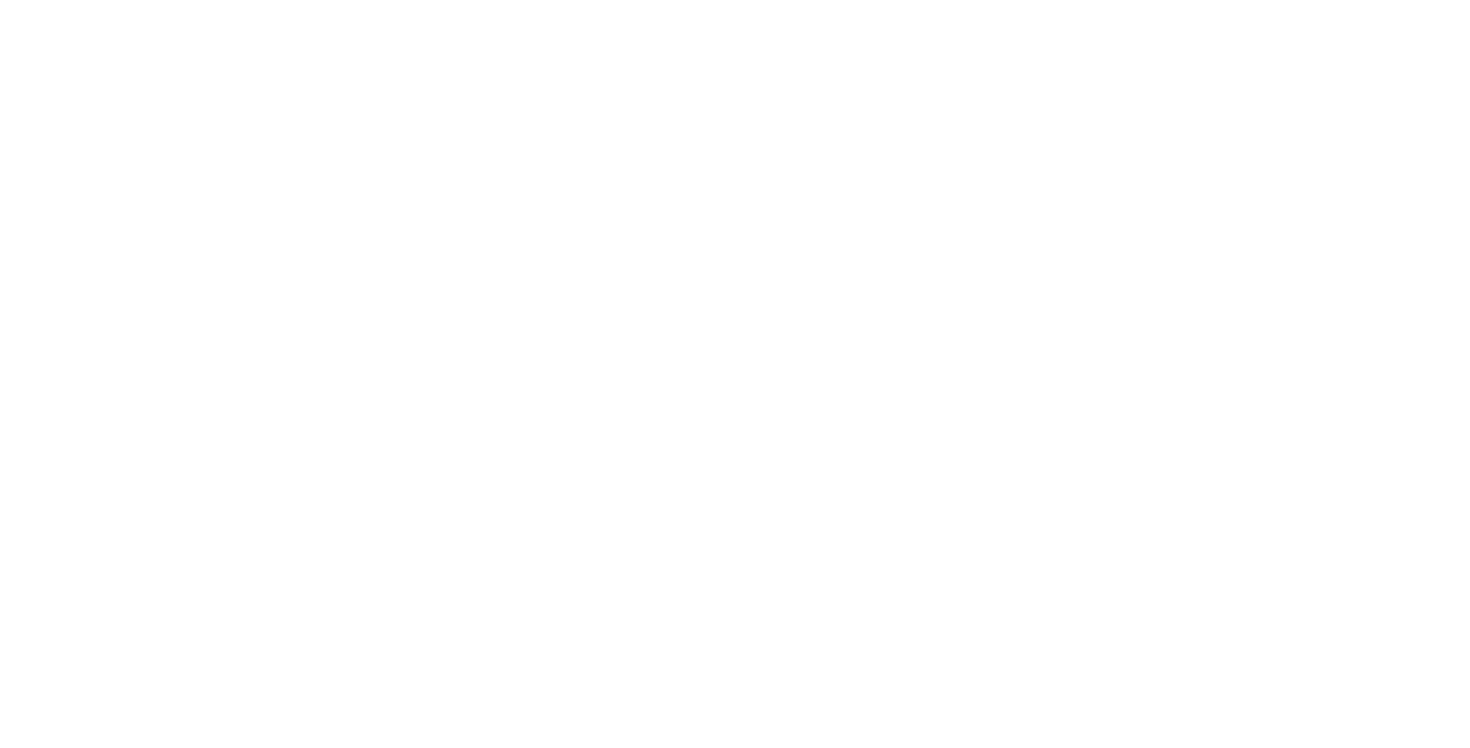 scroll, scrollTop: 0, scrollLeft: 0, axis: both 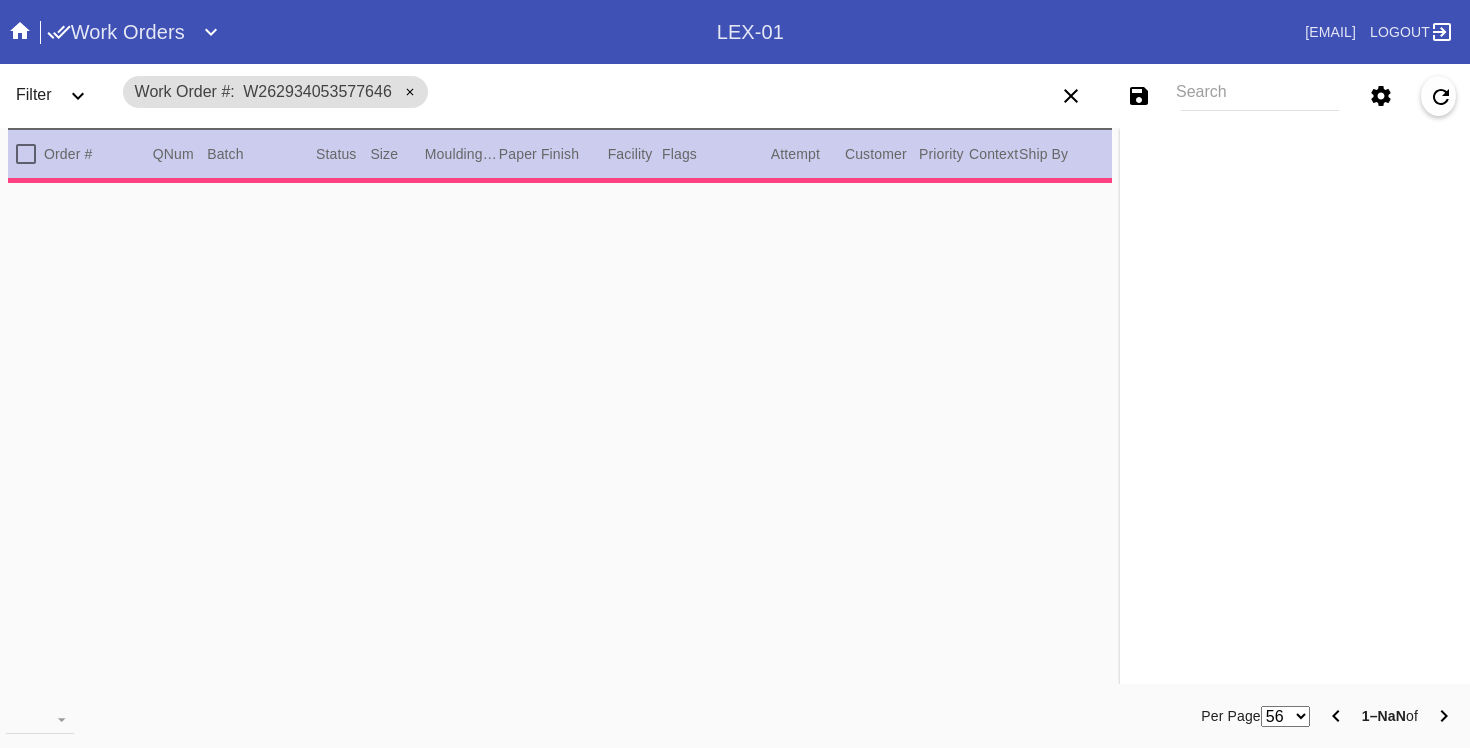 type on "2.5" 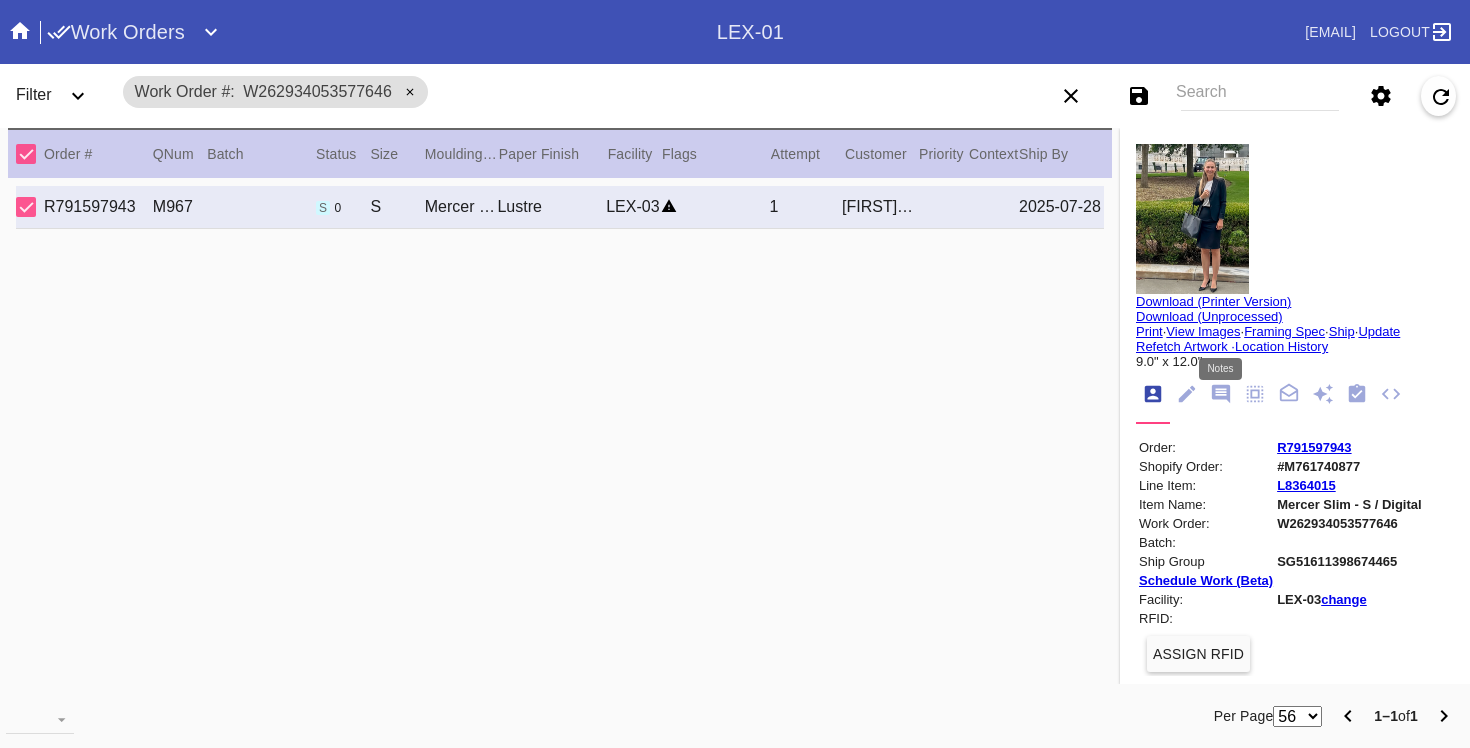 click 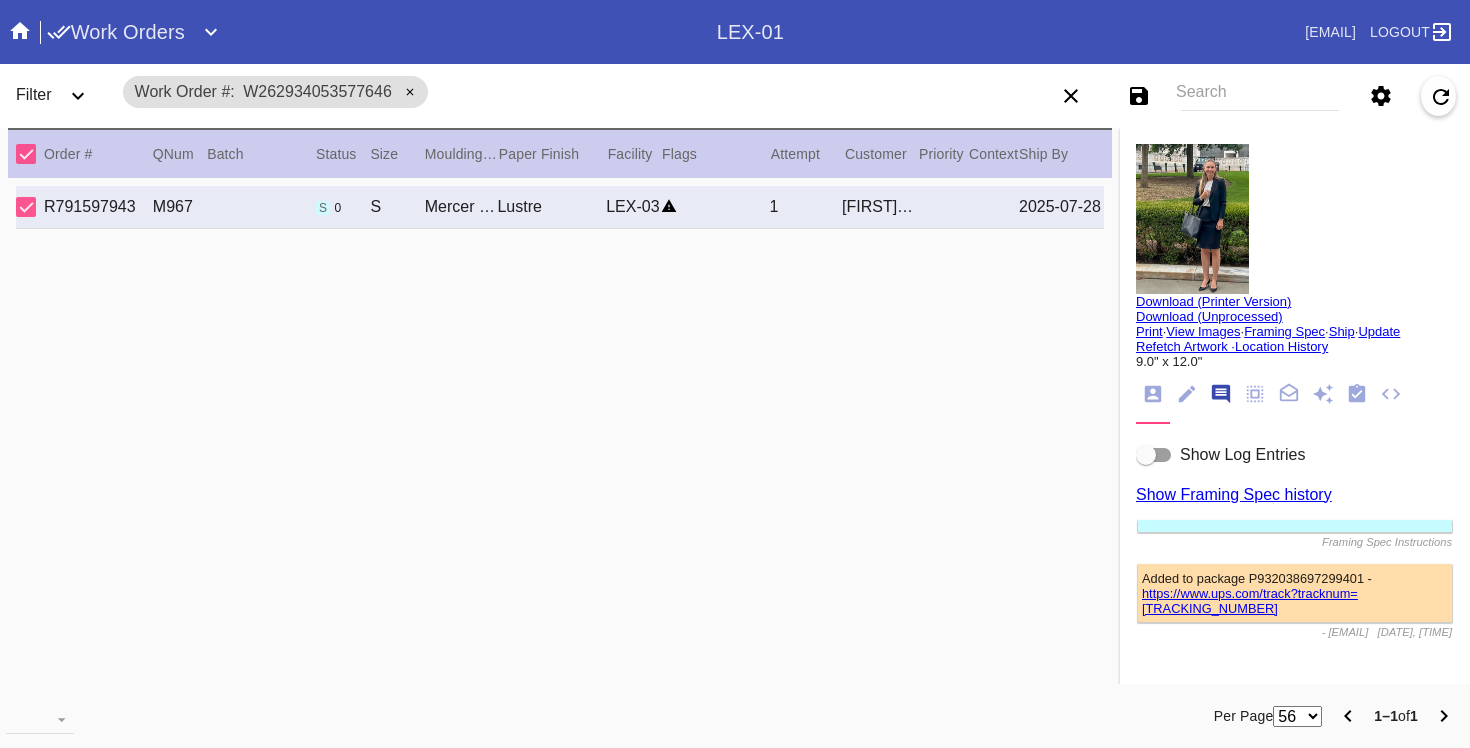 scroll, scrollTop: 123, scrollLeft: 0, axis: vertical 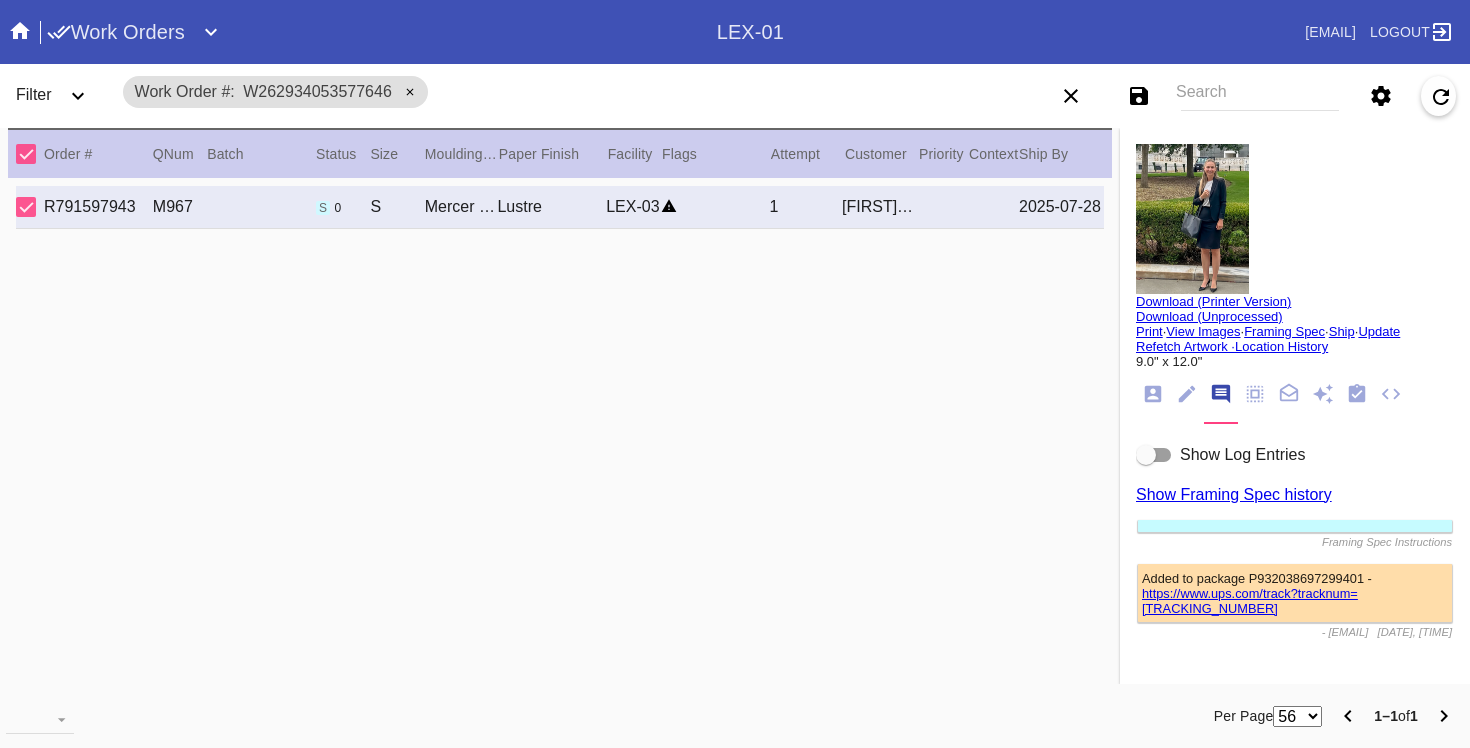 click at bounding box center (1154, 455) 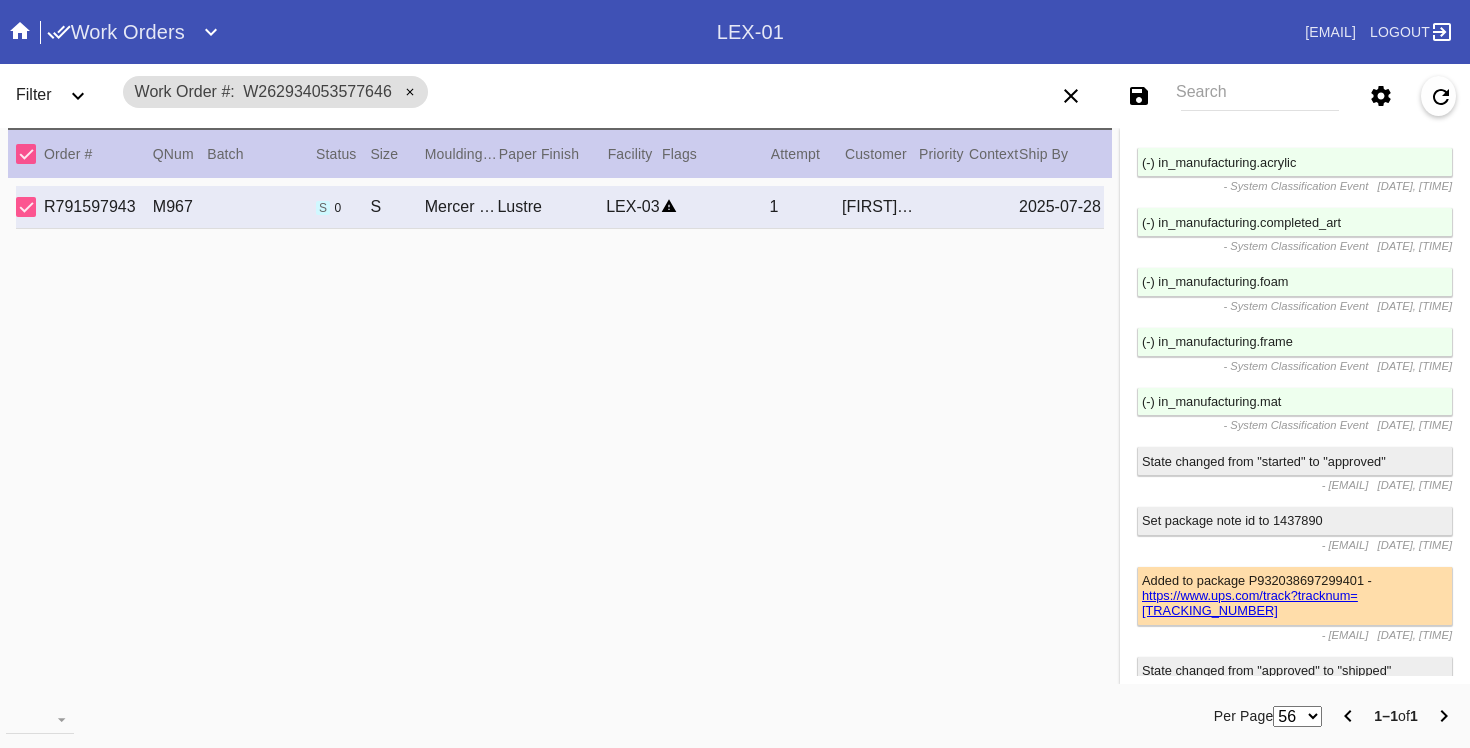 scroll, scrollTop: 3024, scrollLeft: 0, axis: vertical 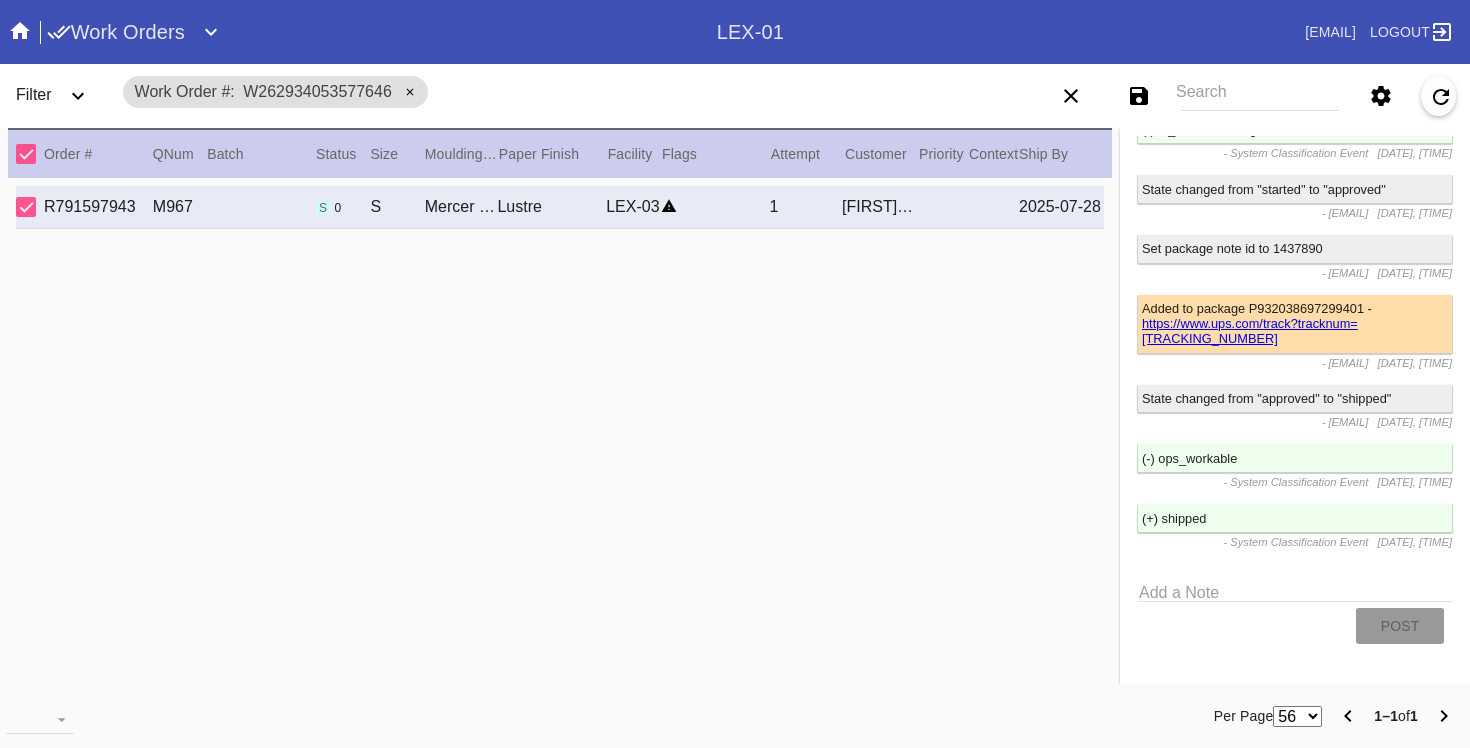 click on "https://www.ups.com/track?tracknum=1ZE3628K0229180970" at bounding box center (1250, 331) 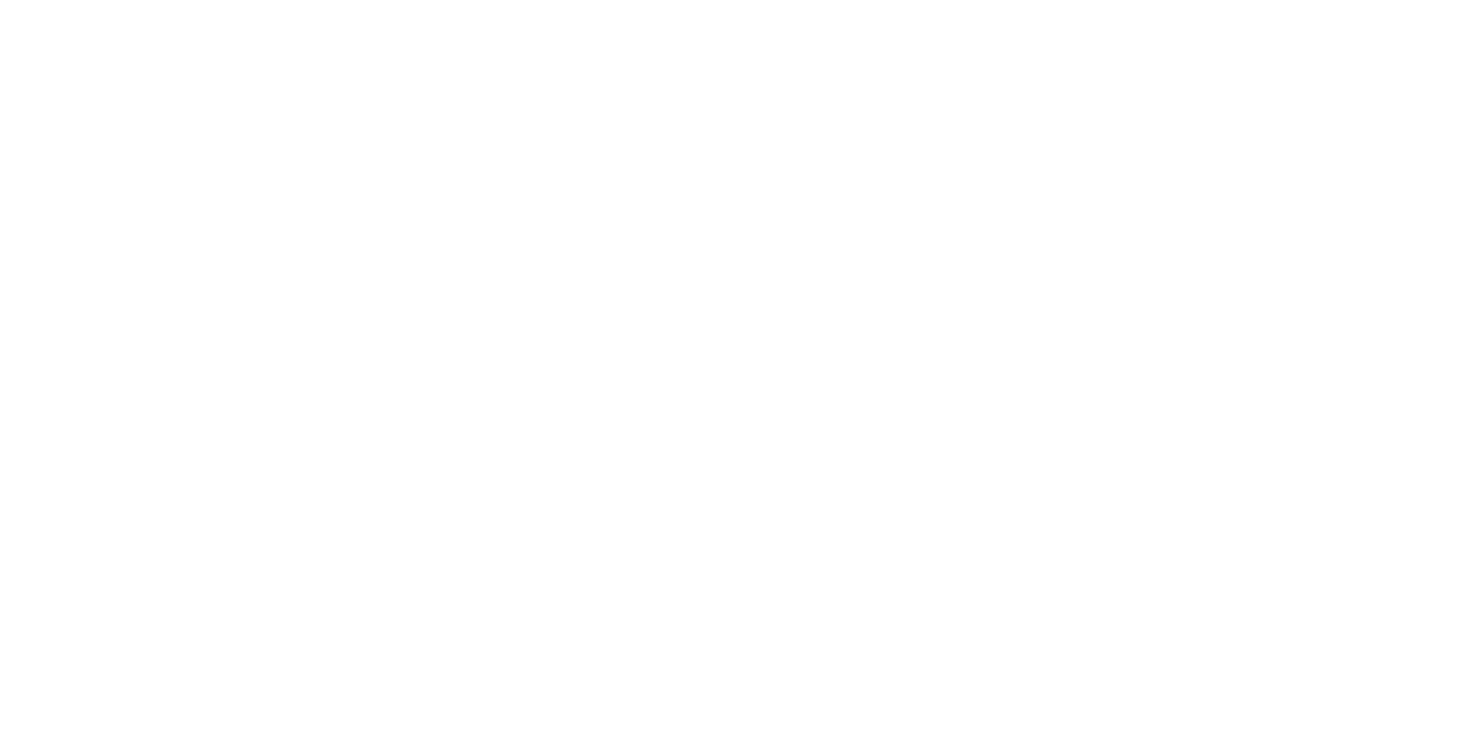 scroll, scrollTop: 0, scrollLeft: 0, axis: both 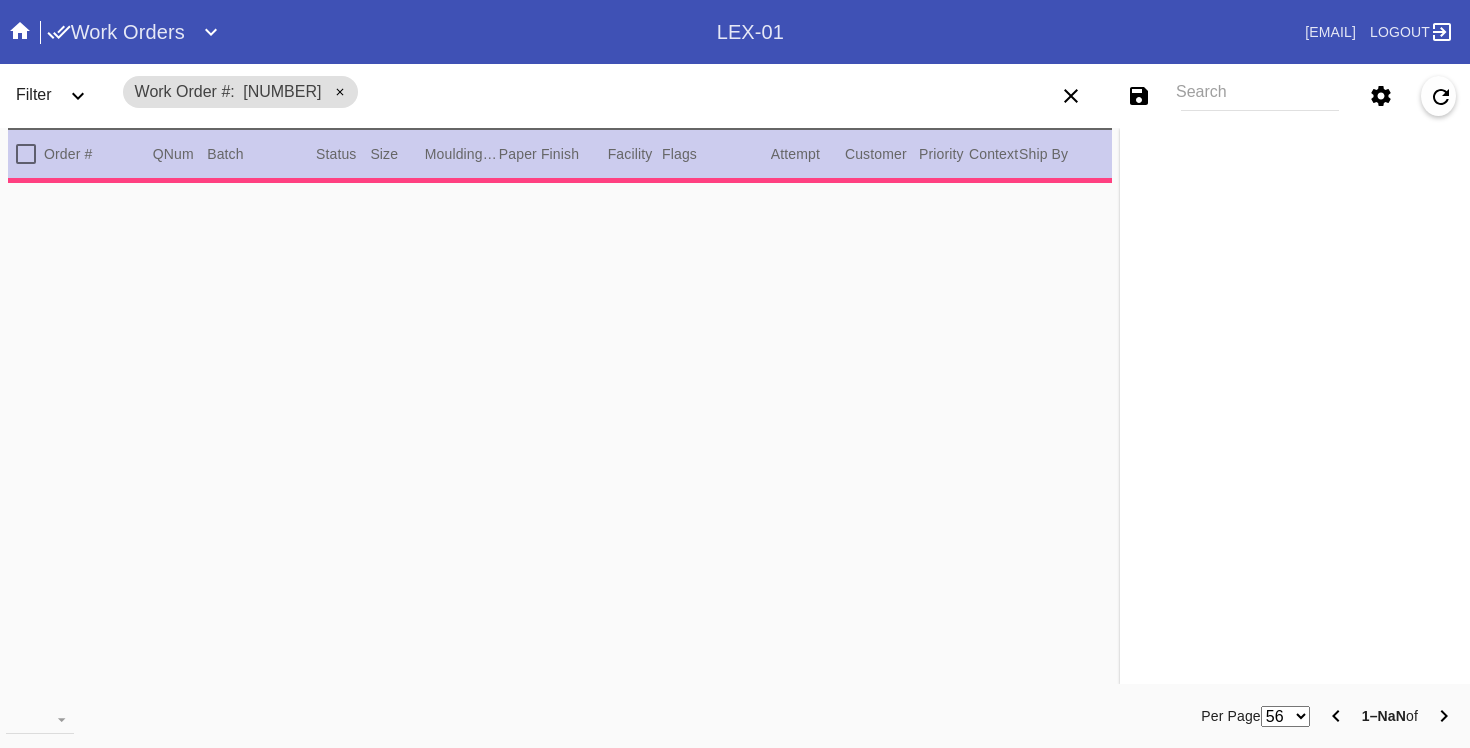 type on "2.5" 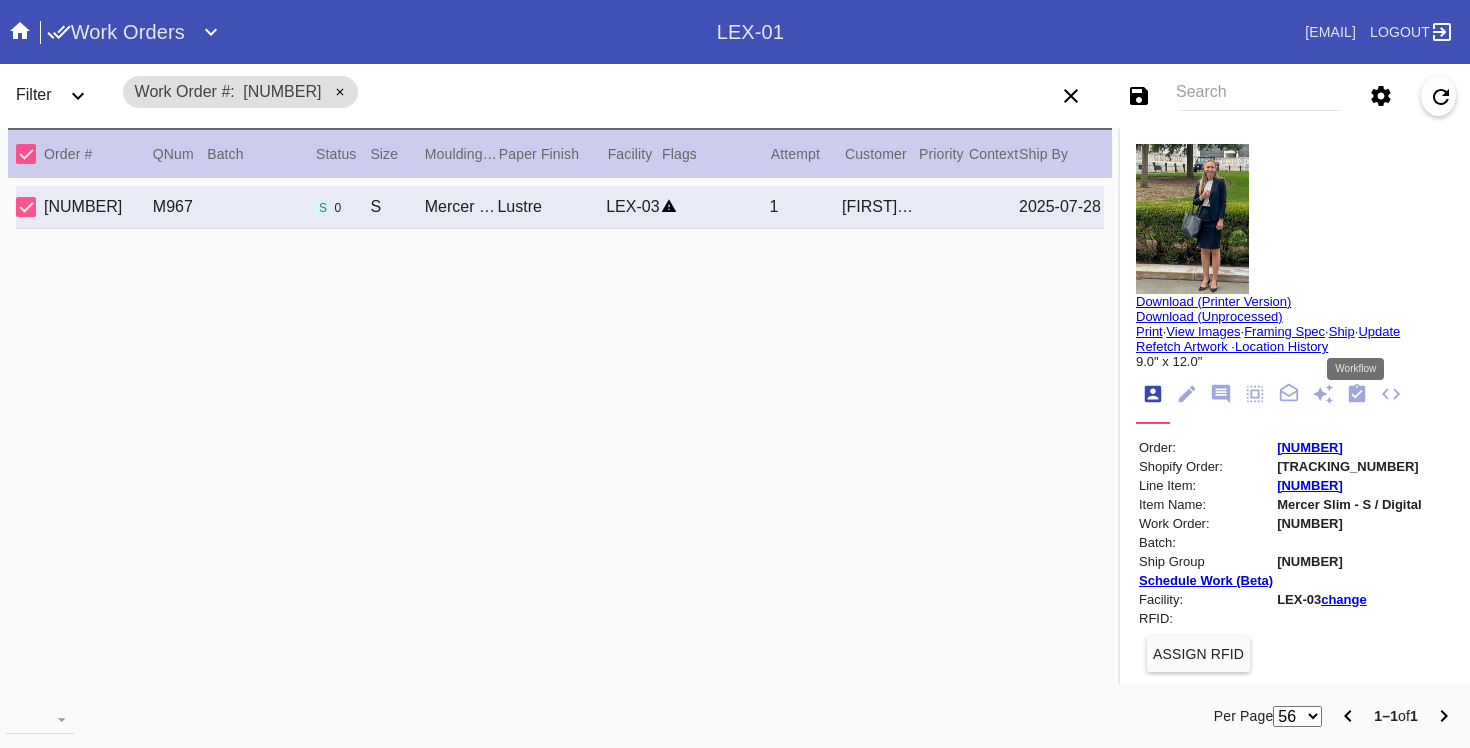 click 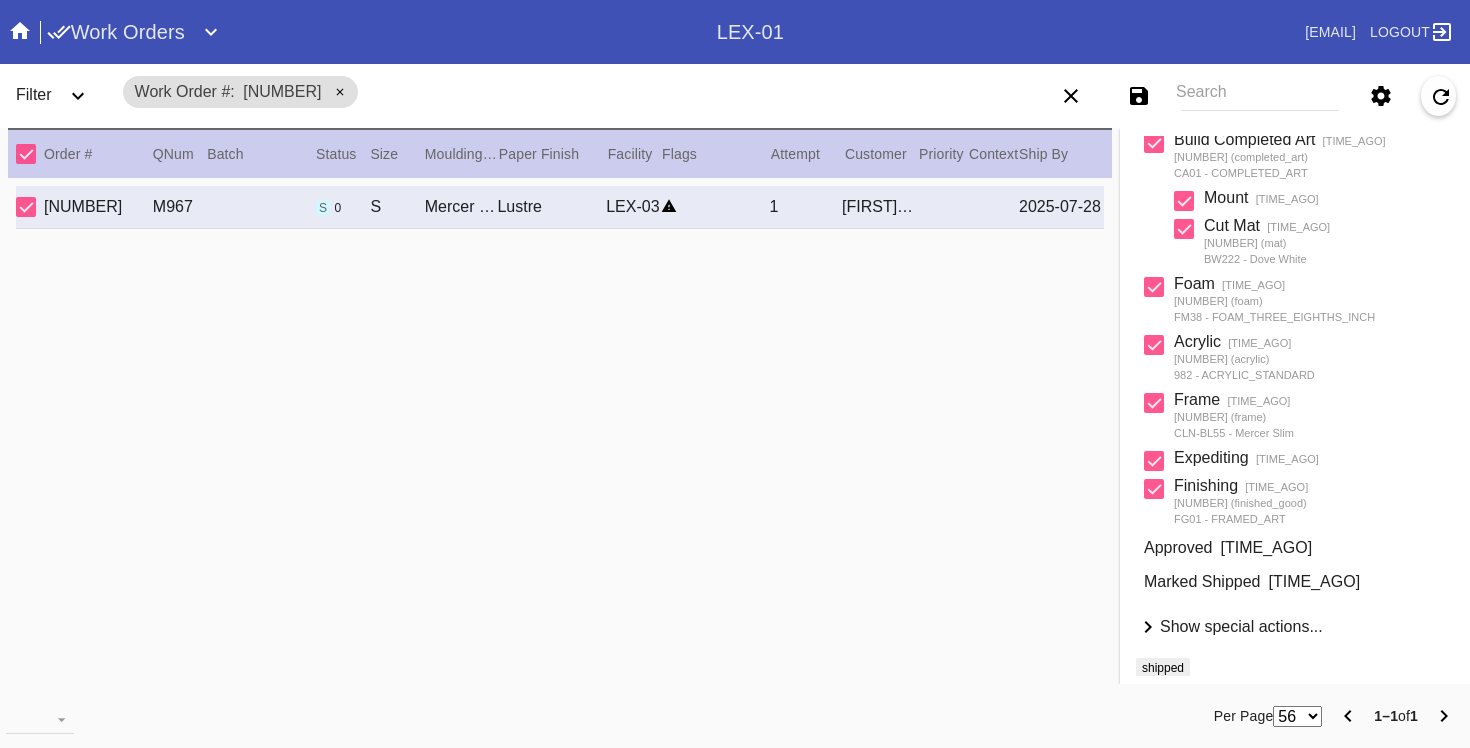 scroll, scrollTop: 0, scrollLeft: 0, axis: both 